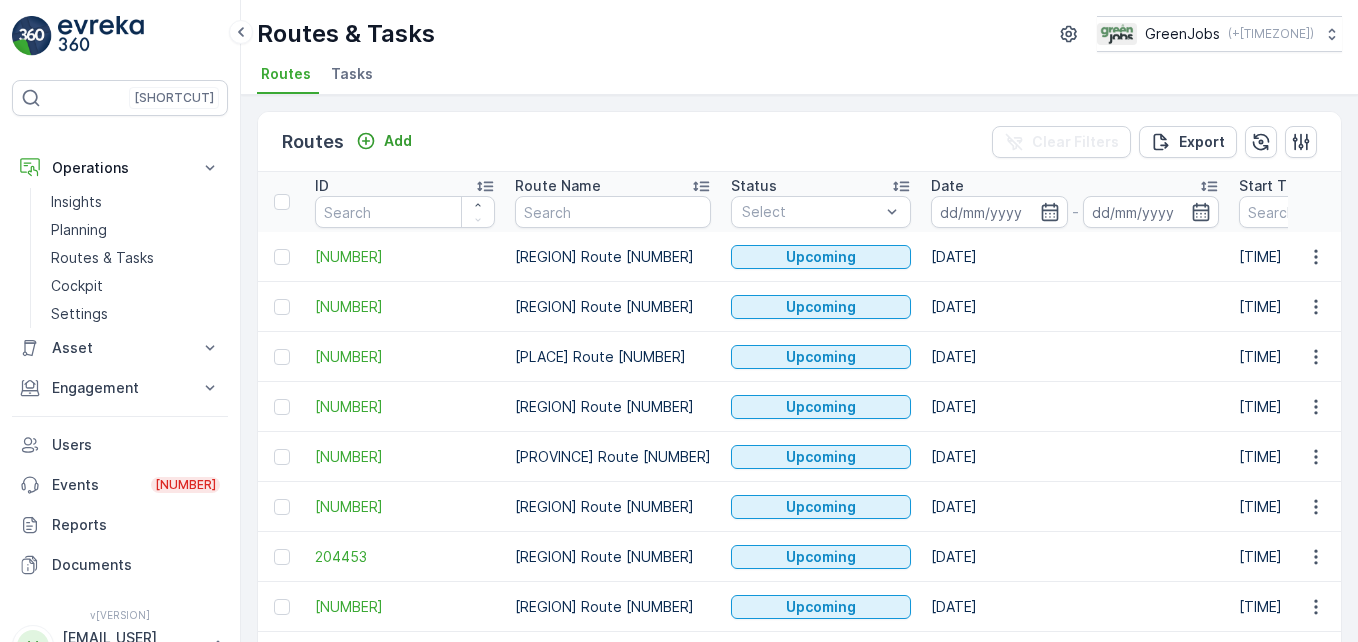 scroll, scrollTop: 0, scrollLeft: 0, axis: both 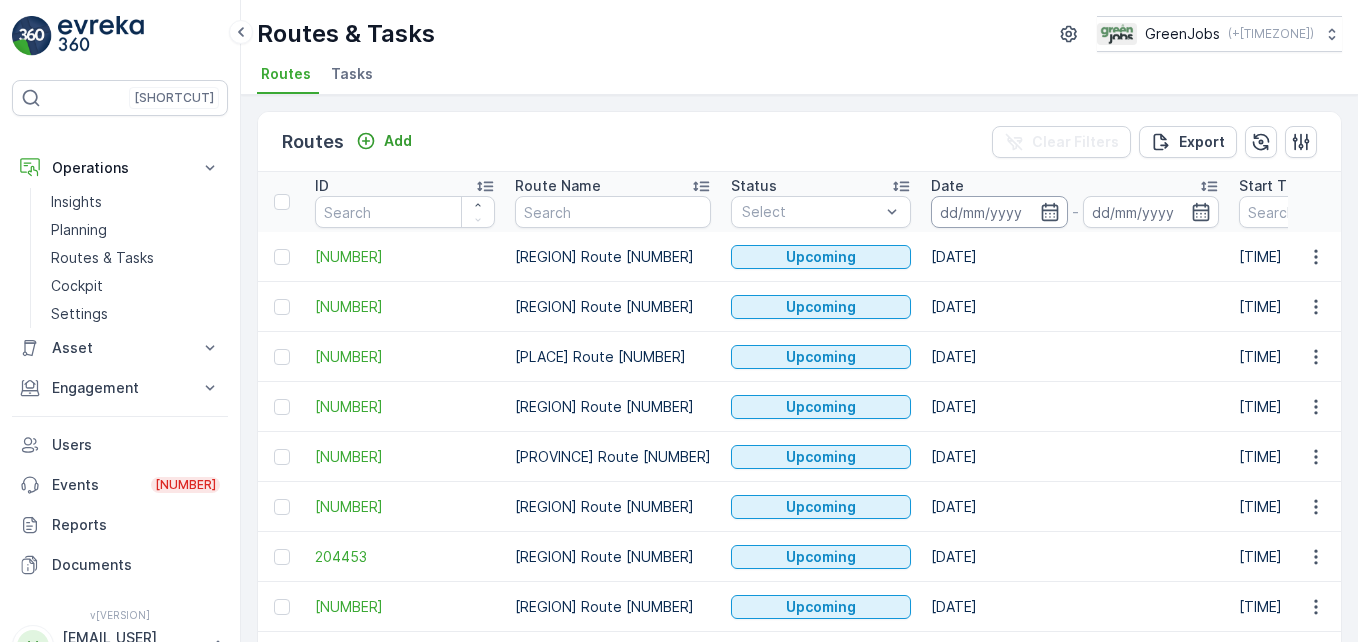 click at bounding box center [999, 212] 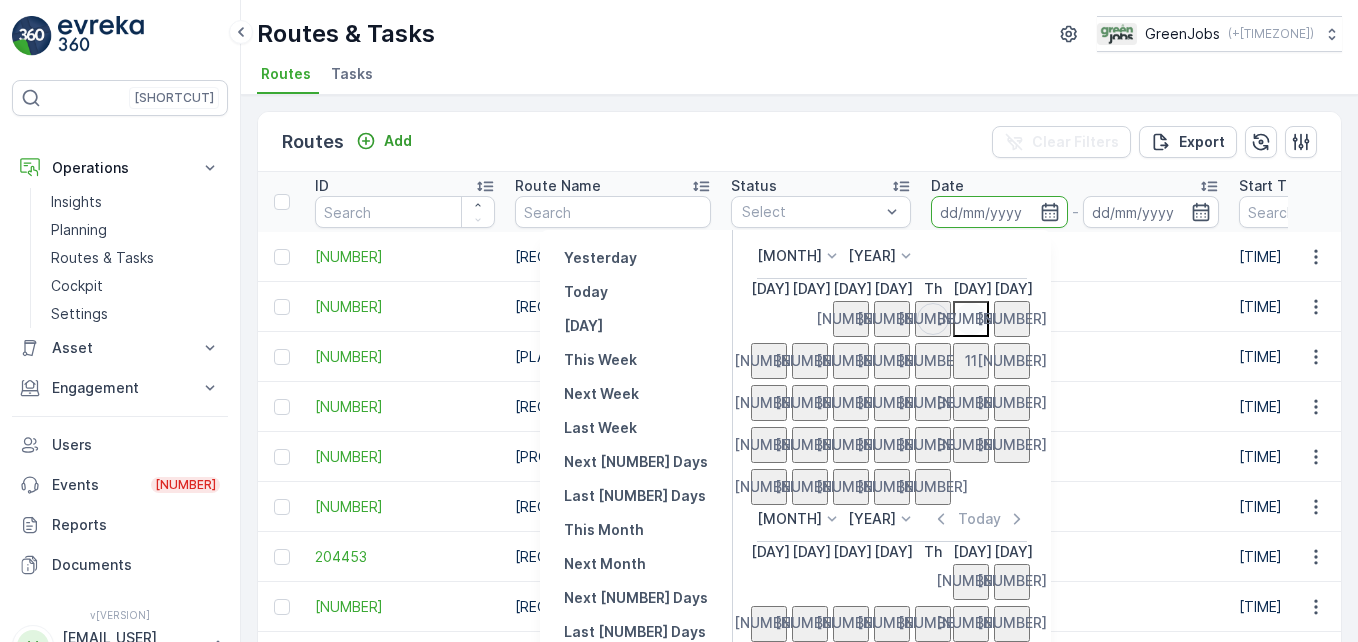 click on "[NUMBER]" at bounding box center (971, 319) 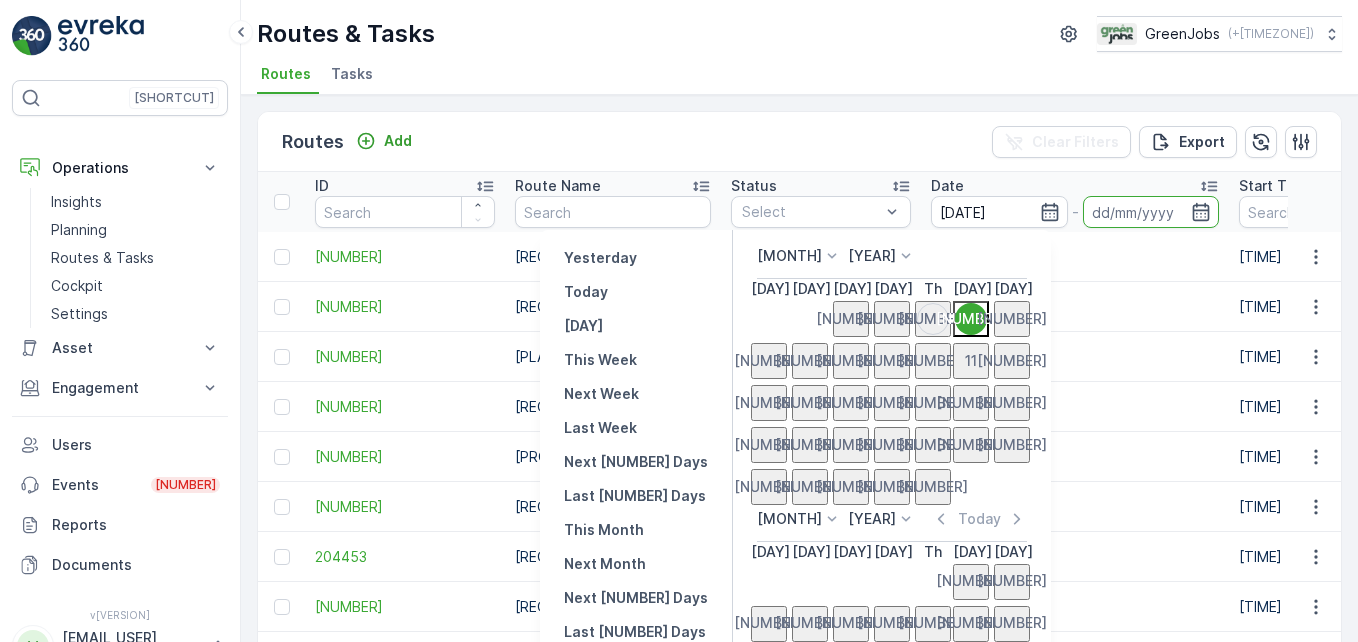 click on "[NUMBER]" at bounding box center [971, 319] 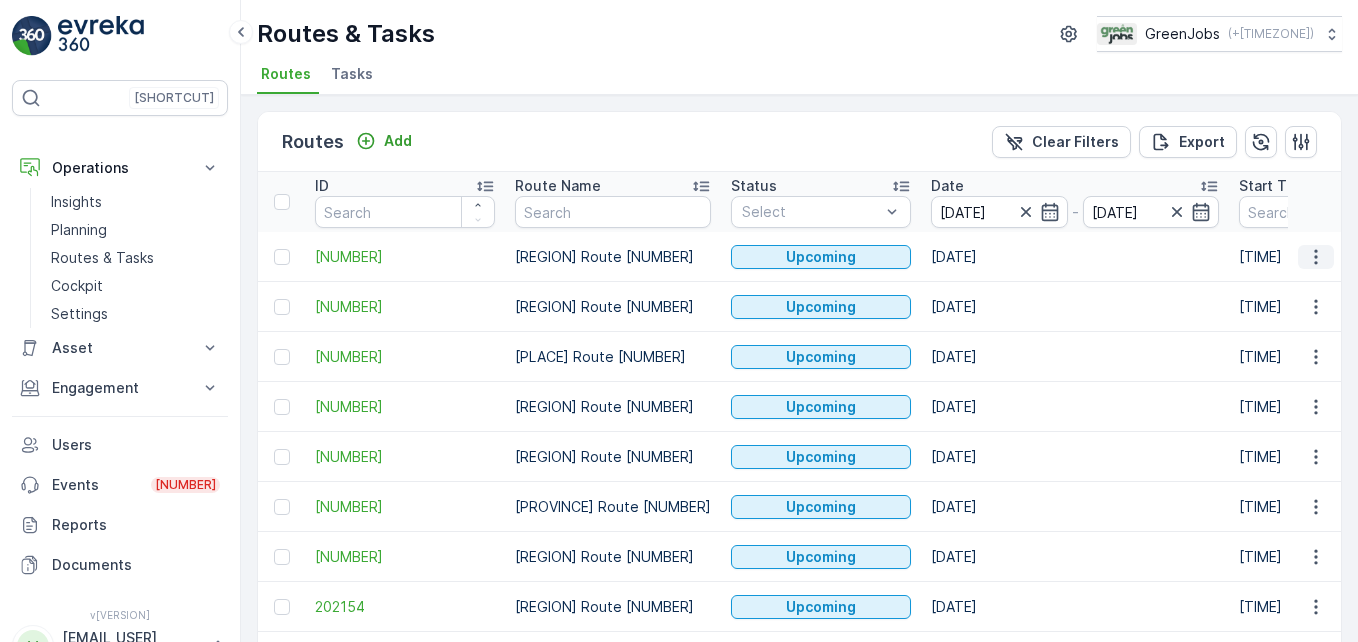 click at bounding box center (1316, 257) 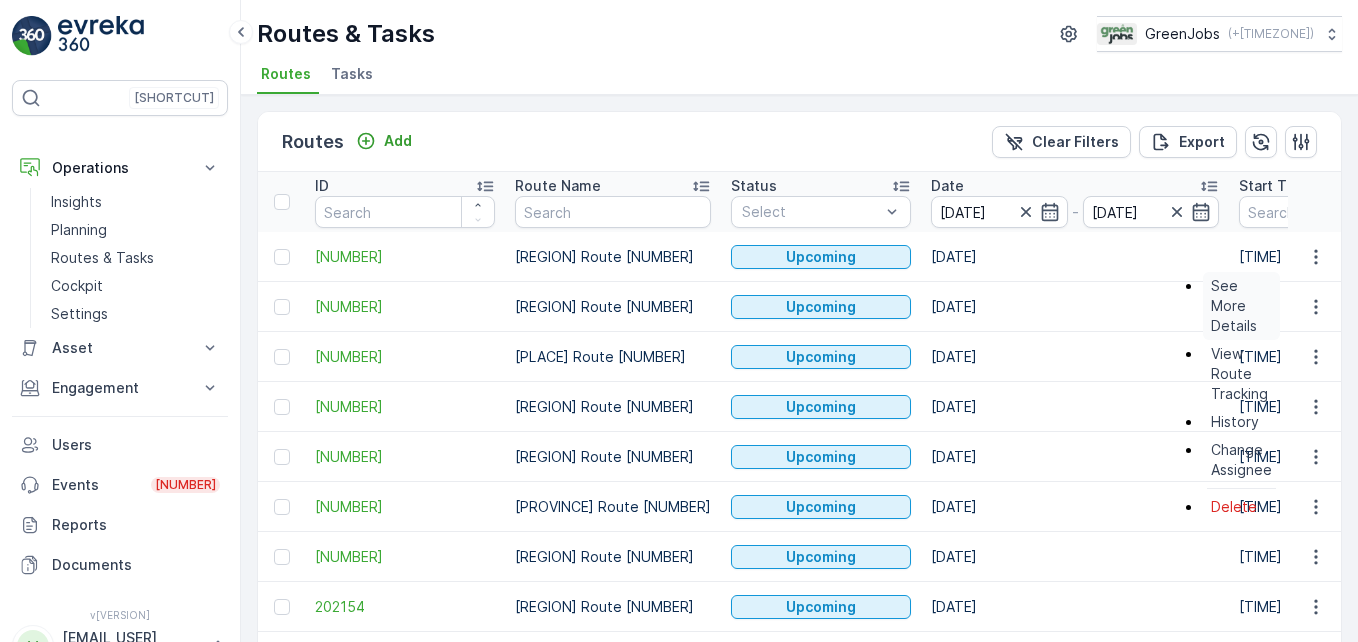click on "See More Details" at bounding box center (1241, 306) 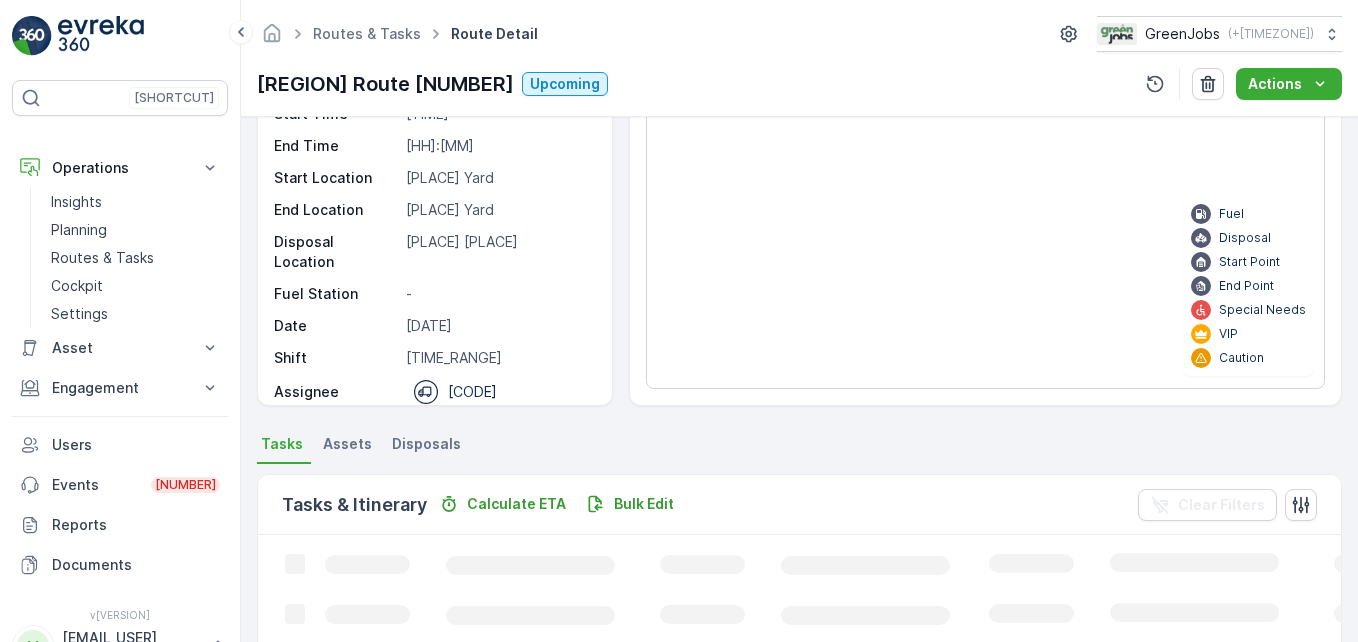 scroll, scrollTop: 300, scrollLeft: 0, axis: vertical 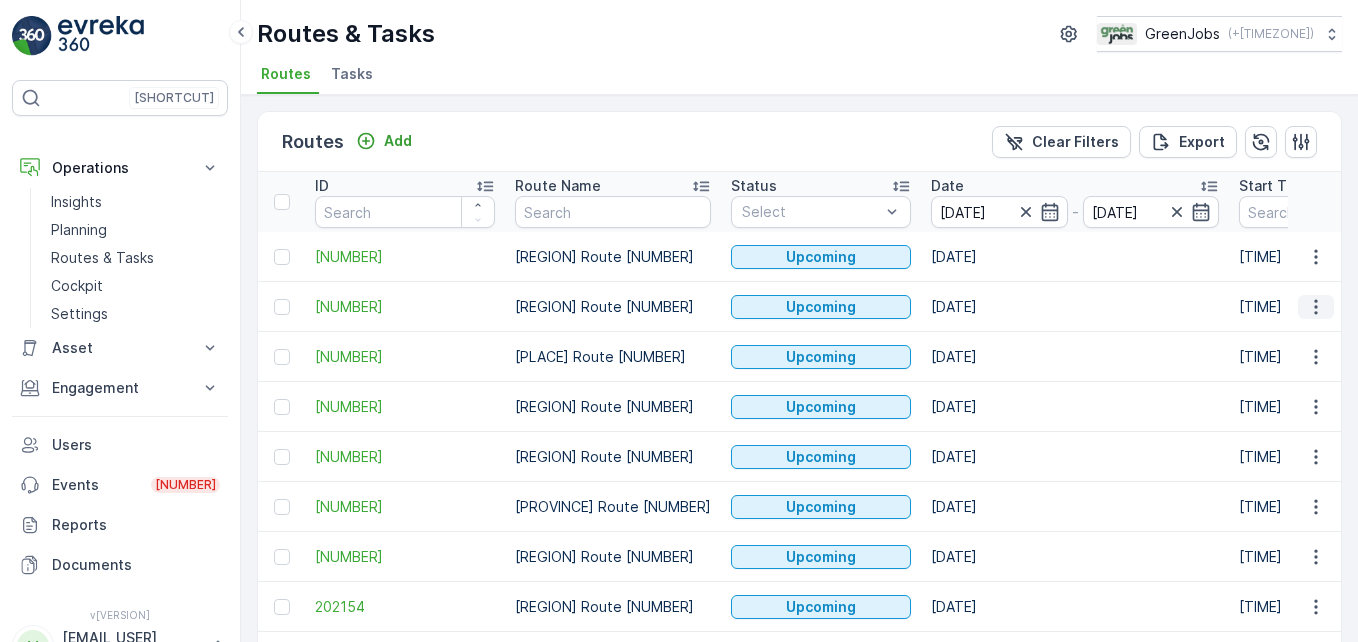 click at bounding box center [1316, 307] 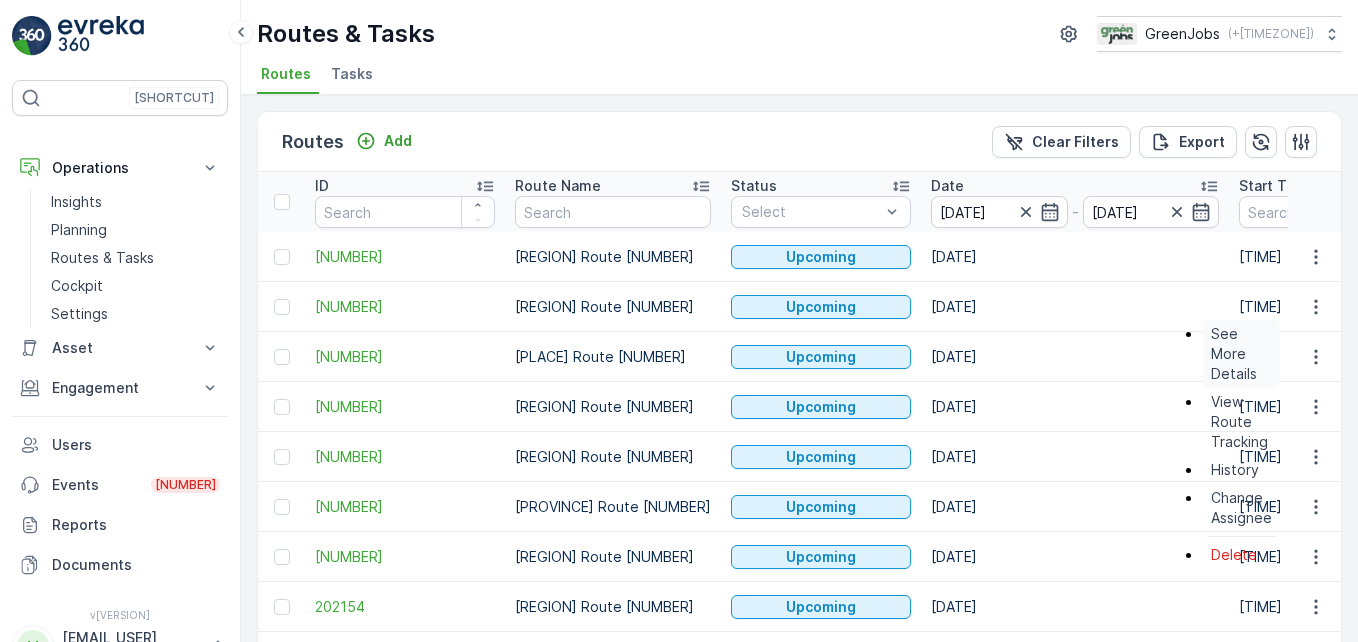 click on "See More Details" at bounding box center [1241, 354] 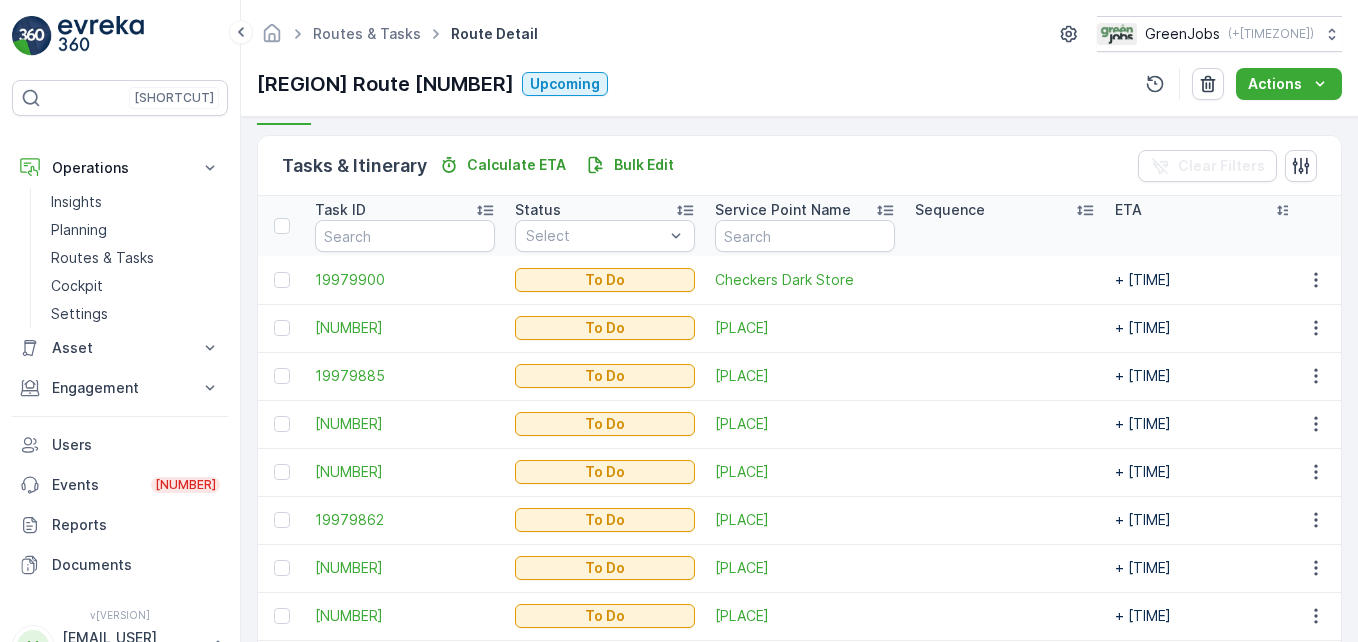 scroll, scrollTop: 500, scrollLeft: 0, axis: vertical 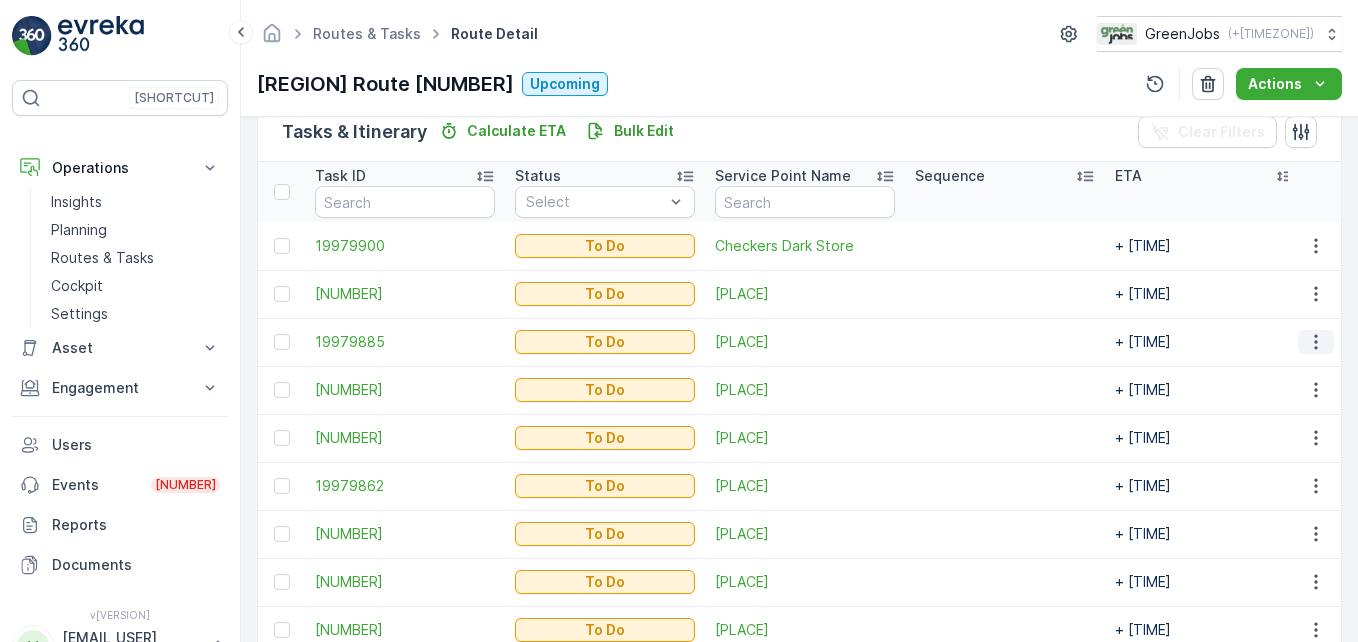 click at bounding box center [1316, 342] 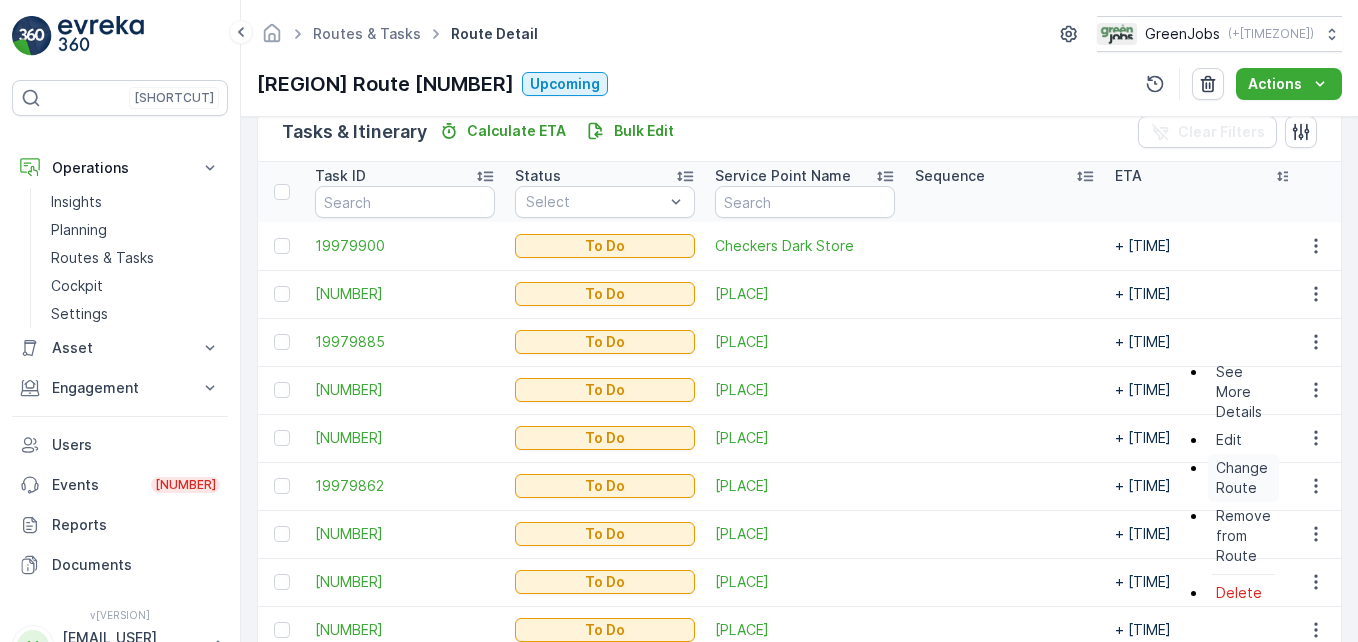 click on "Change Route" at bounding box center [1243, 478] 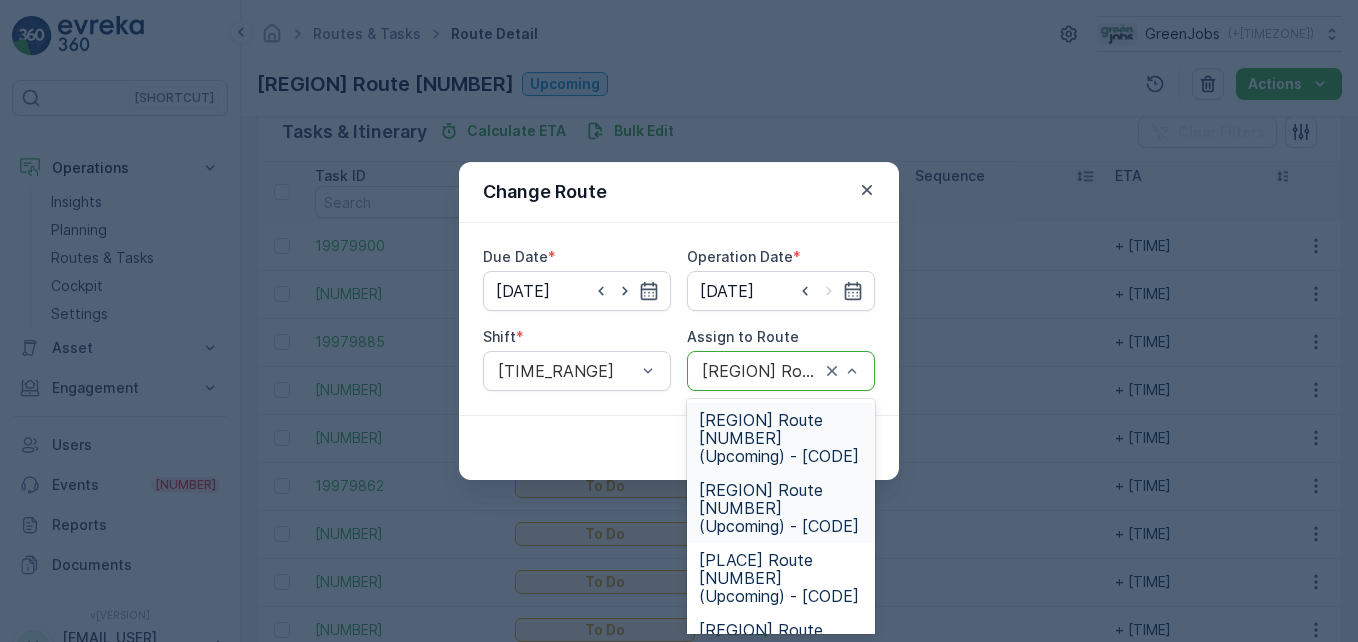 click on "[REGION] Route [NUMBER] (Upcoming) - [CODE]" at bounding box center (781, 438) 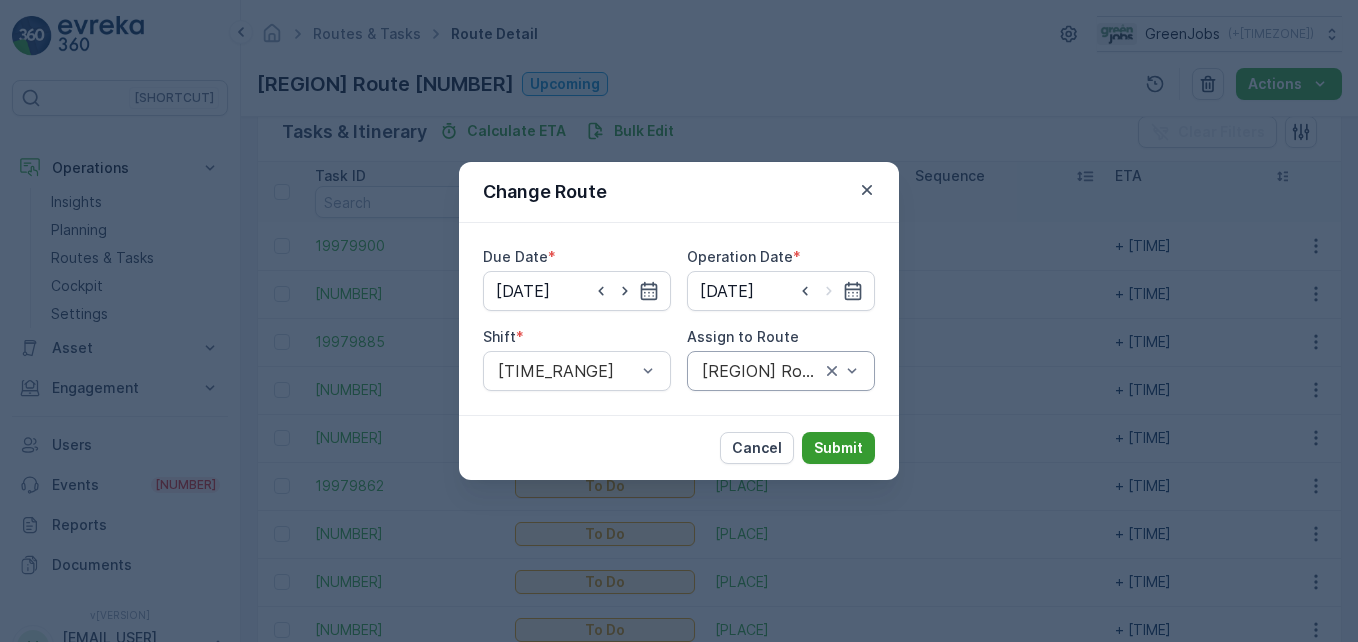 click on "Submit" at bounding box center (838, 448) 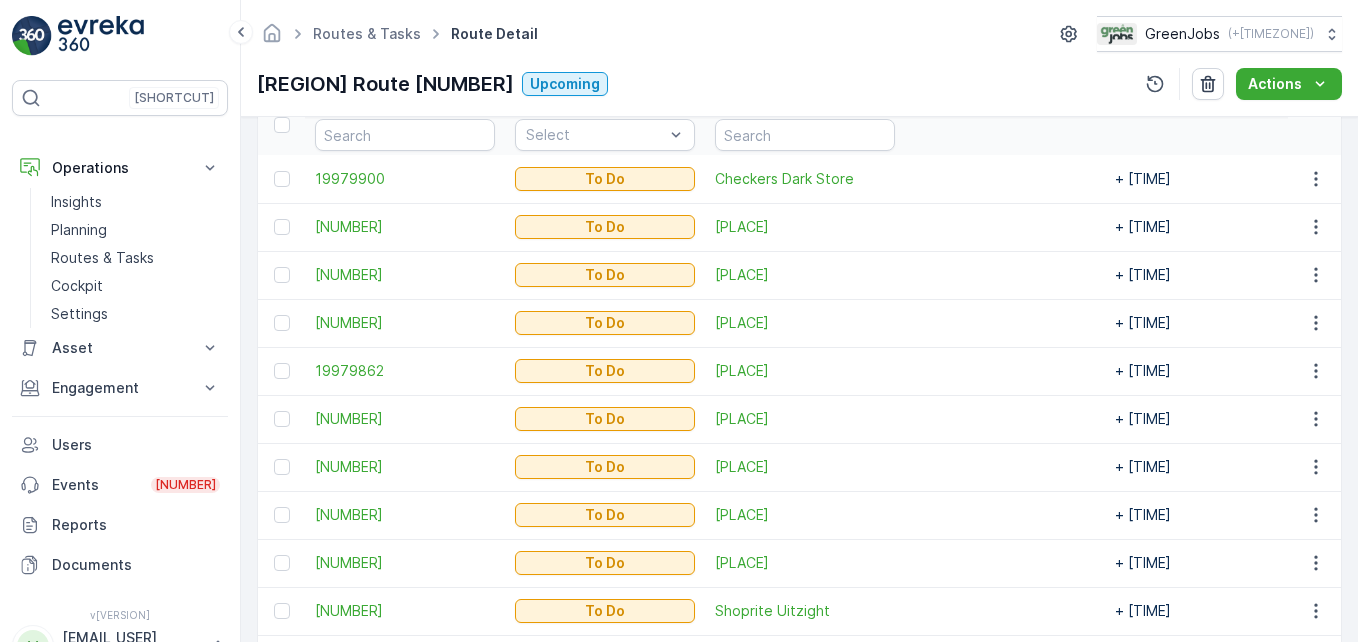 scroll, scrollTop: 600, scrollLeft: 0, axis: vertical 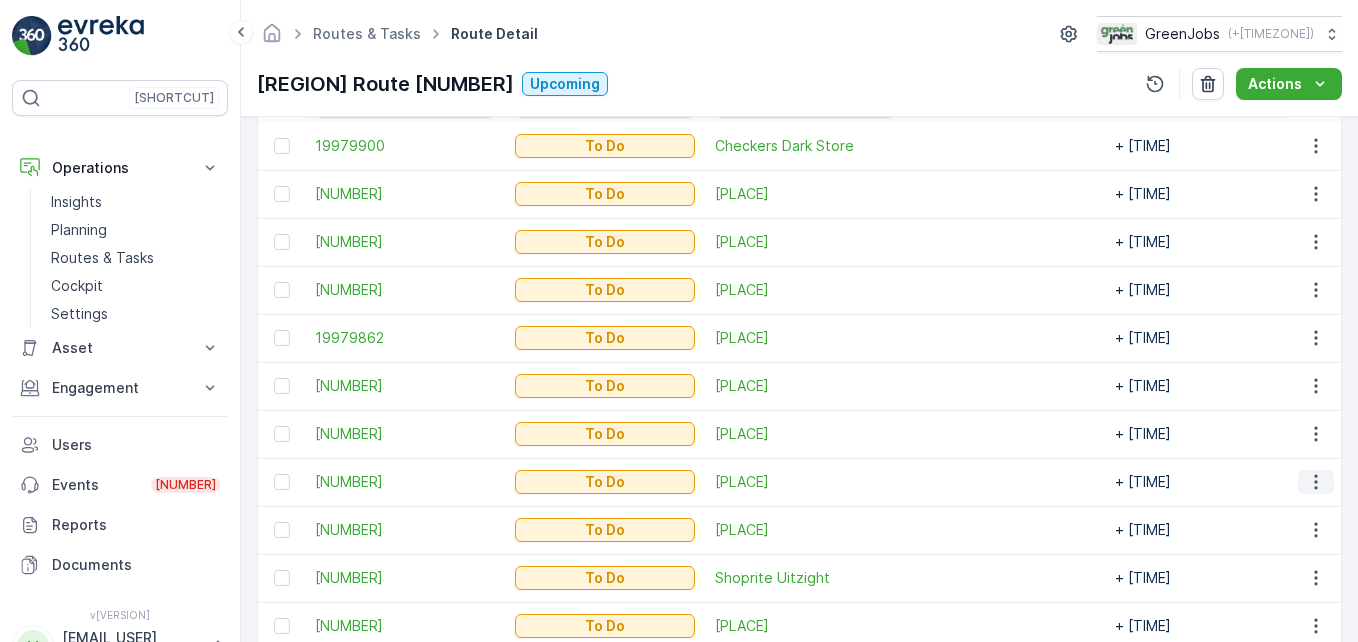 click at bounding box center [1315, 482] 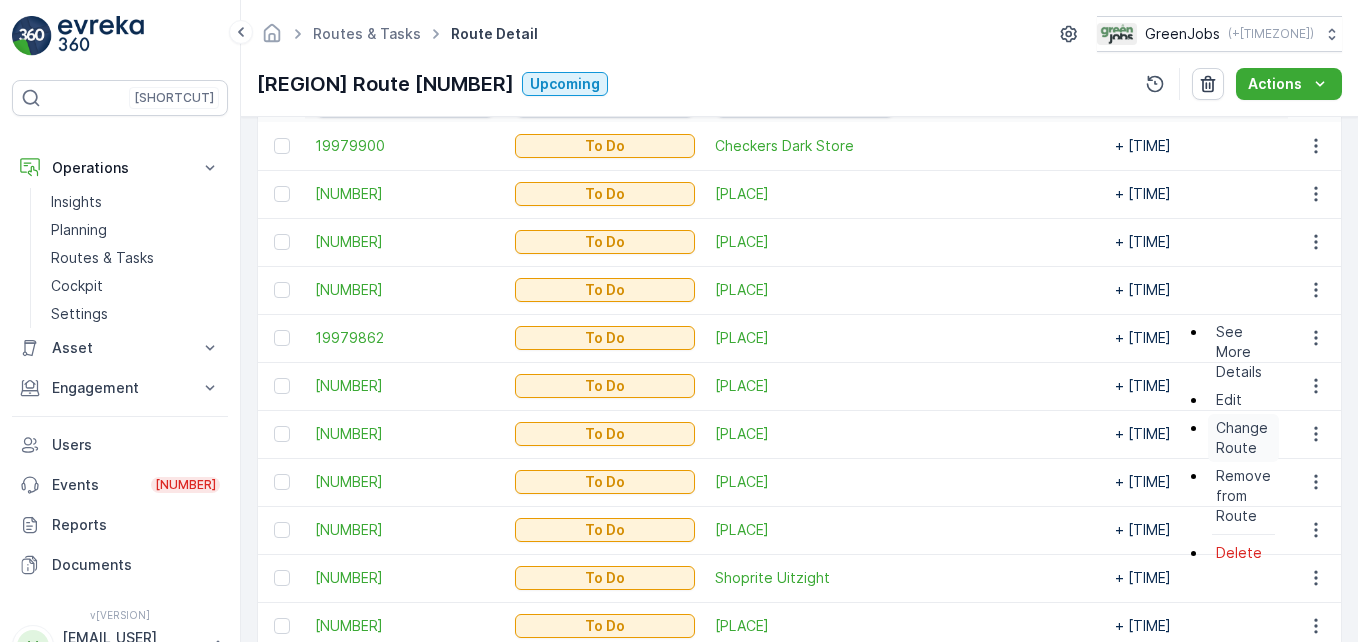 click on "Change Route" at bounding box center (1243, 438) 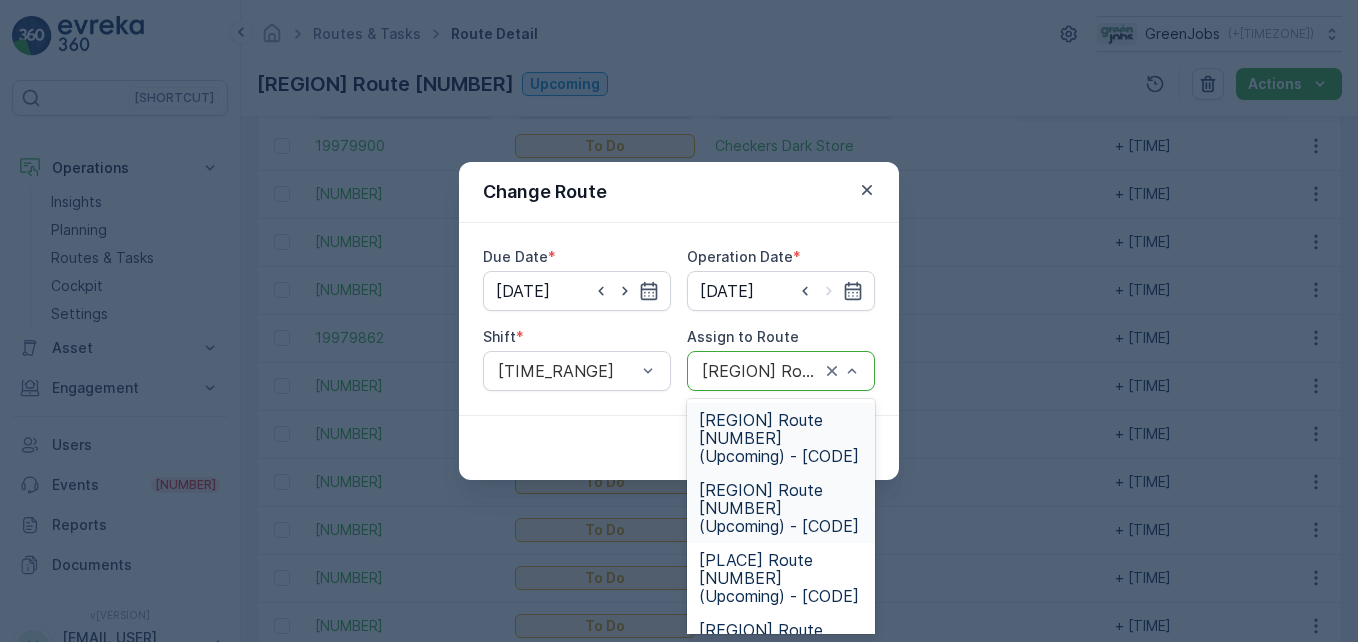 click on "[REGION] Route [NUMBER] (Upcoming) - [CODE]" at bounding box center (781, 438) 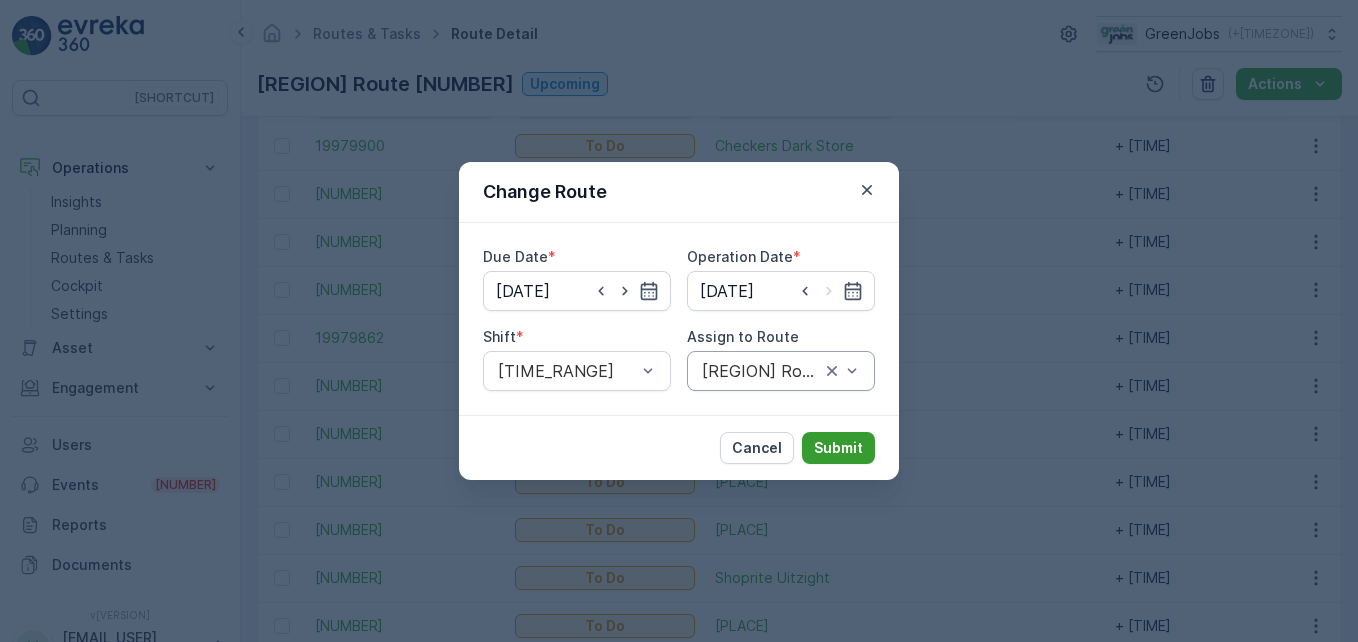 click on "Submit" at bounding box center (838, 448) 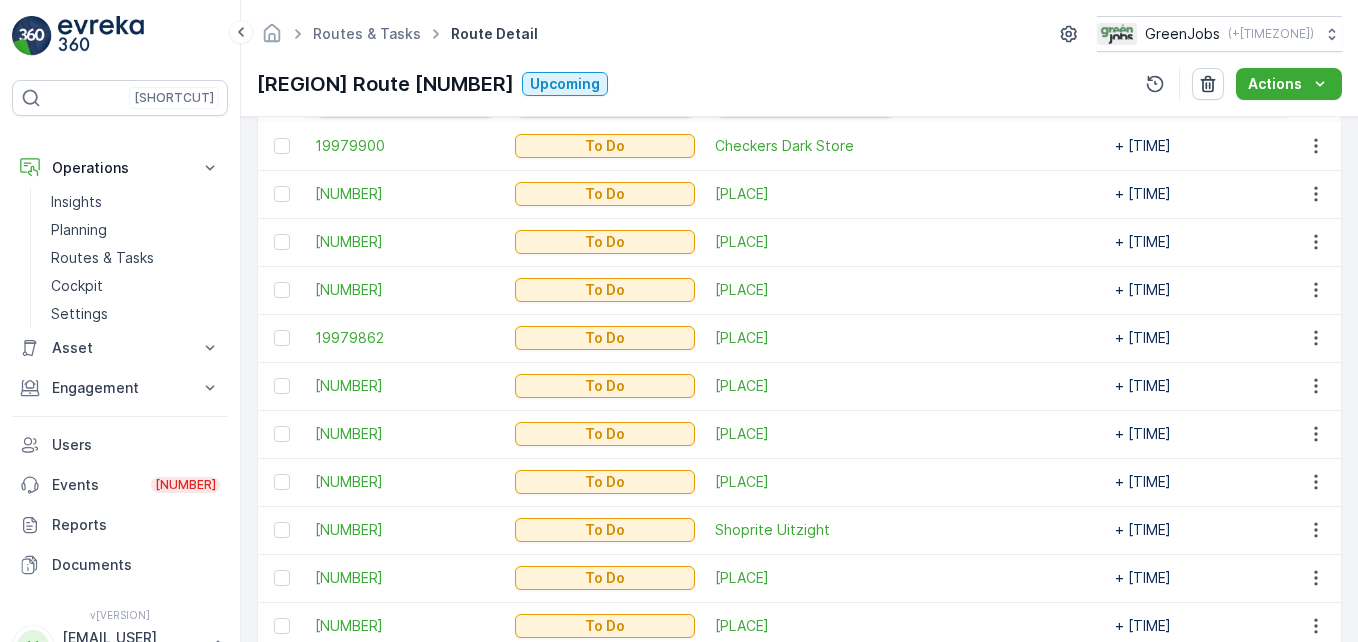 scroll, scrollTop: 704, scrollLeft: 0, axis: vertical 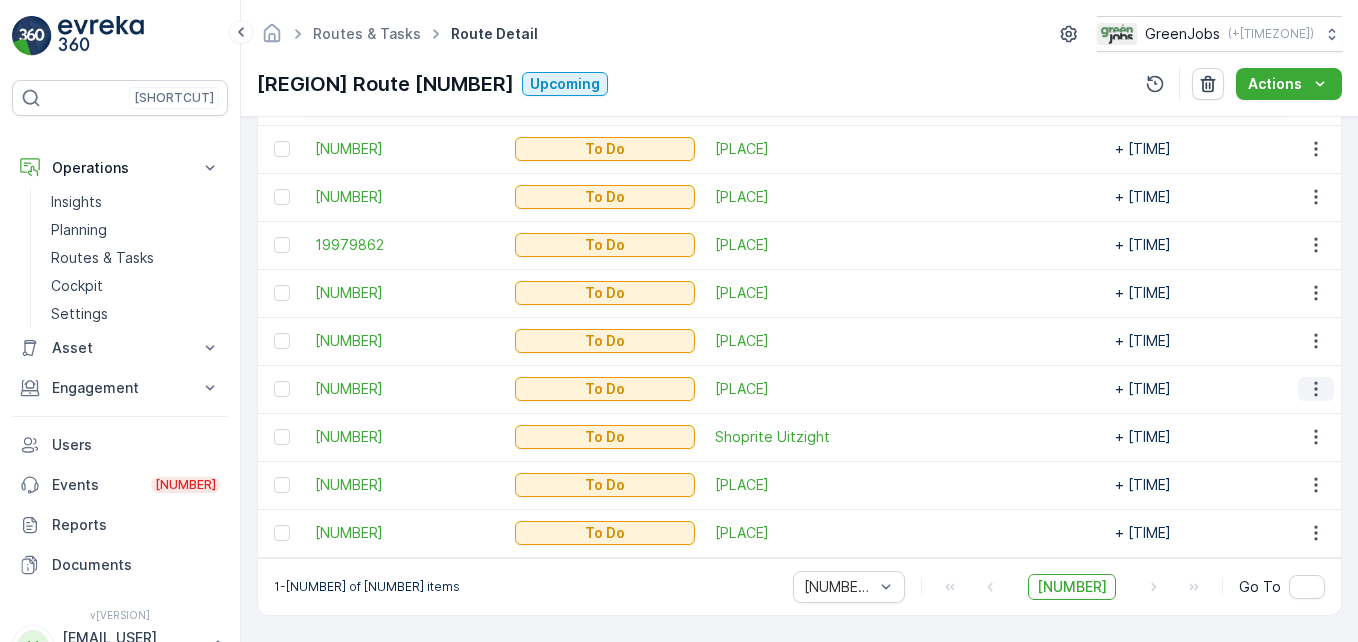 click at bounding box center [1316, 389] 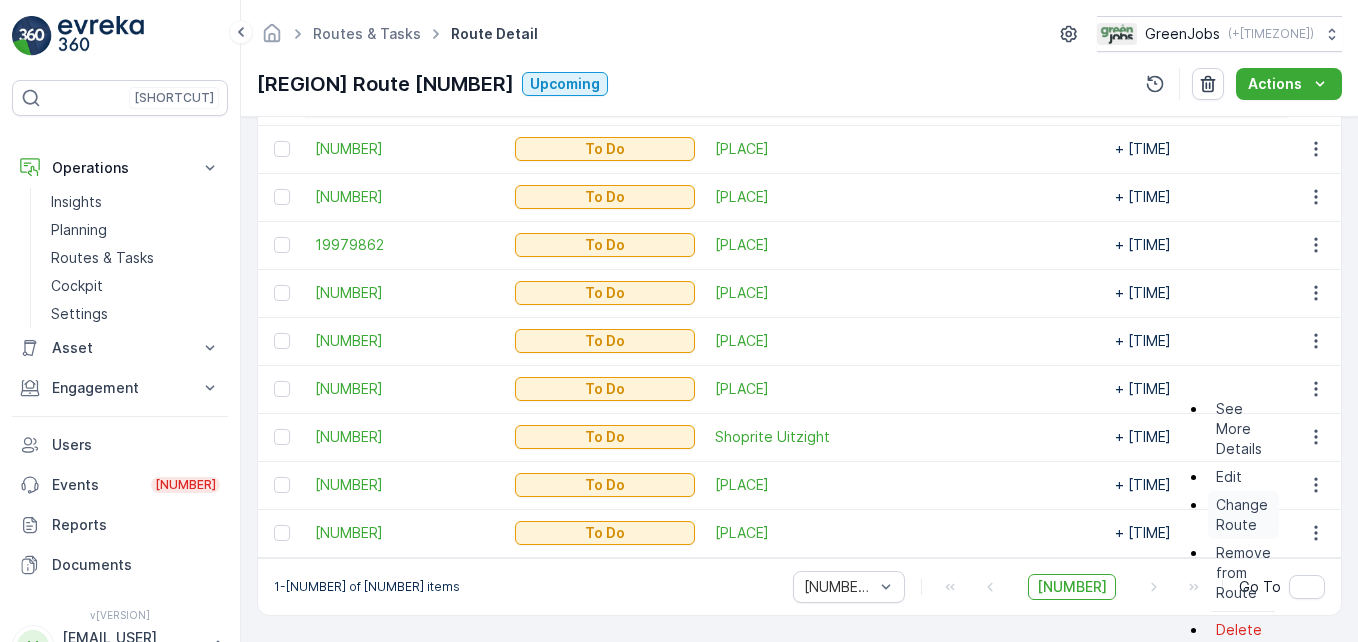 click on "Change Route" at bounding box center [1243, 515] 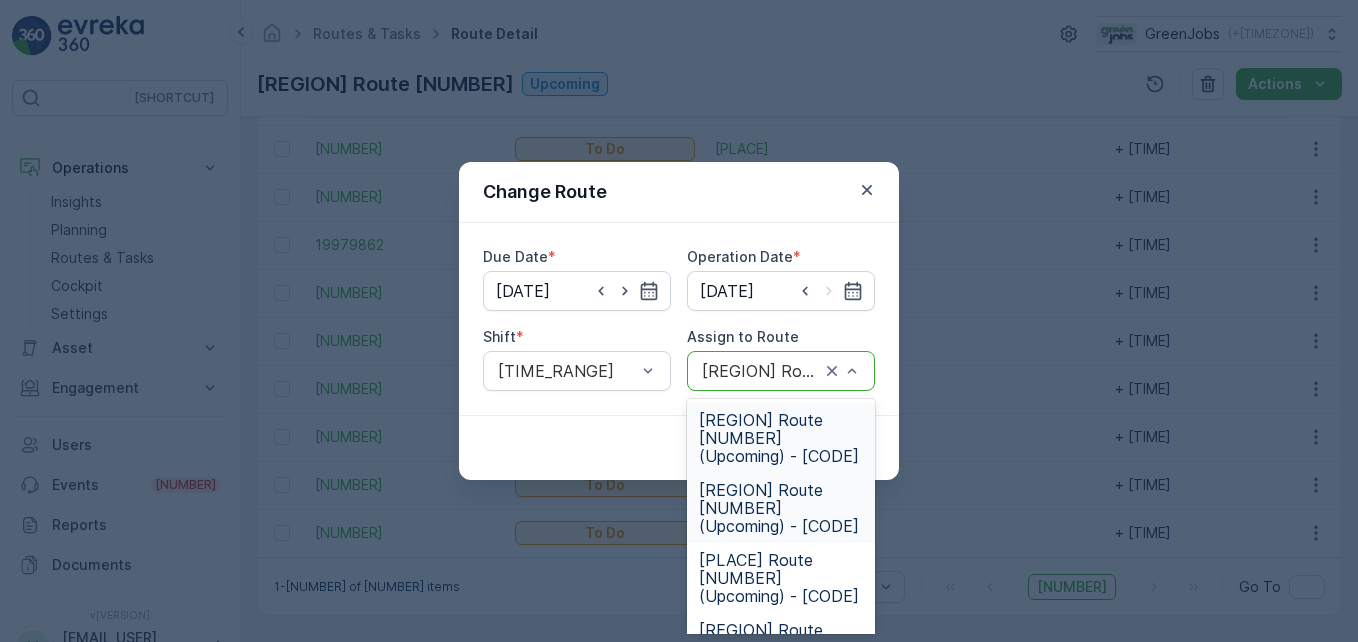 click on "[REGION] Route [NUMBER] (Upcoming) - [CODE]" at bounding box center (781, 438) 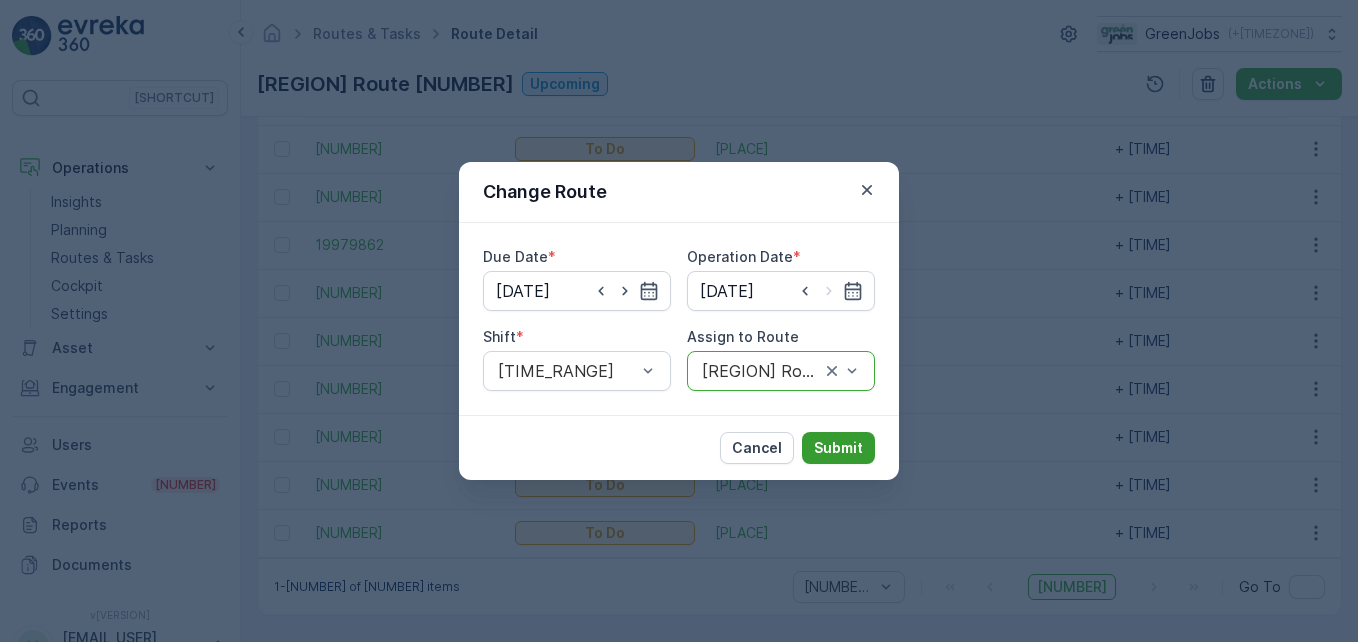 click on "Submit" at bounding box center [838, 448] 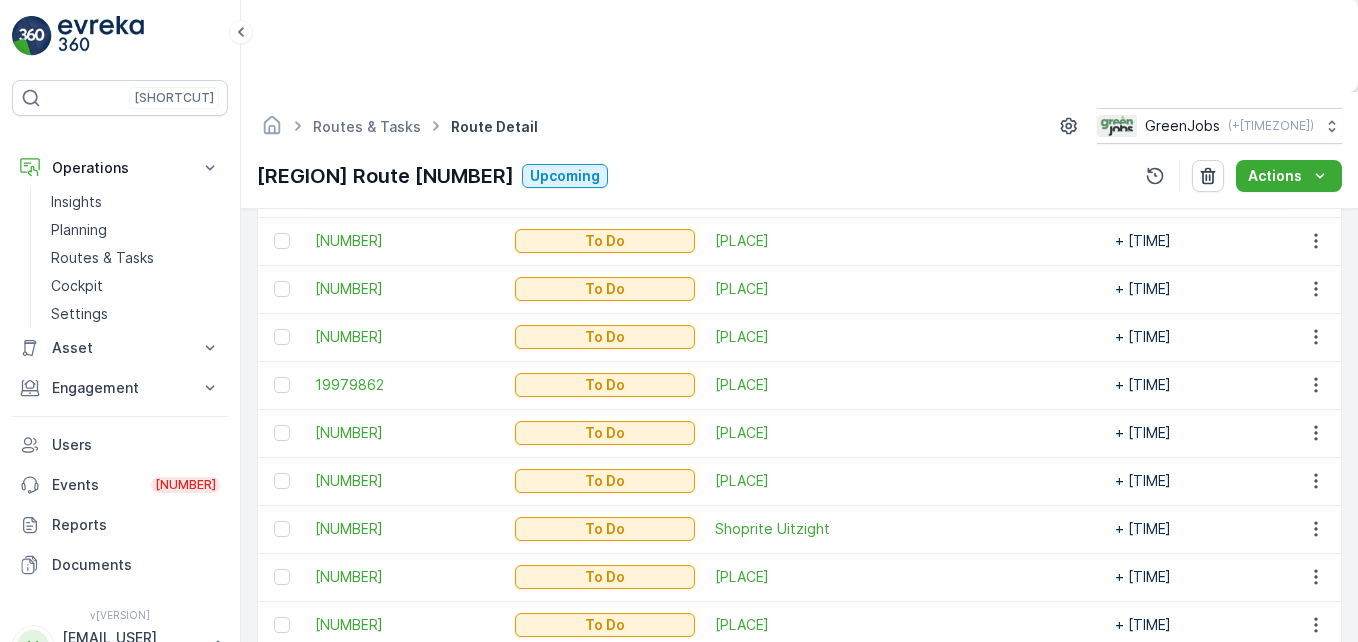 scroll, scrollTop: 656, scrollLeft: 0, axis: vertical 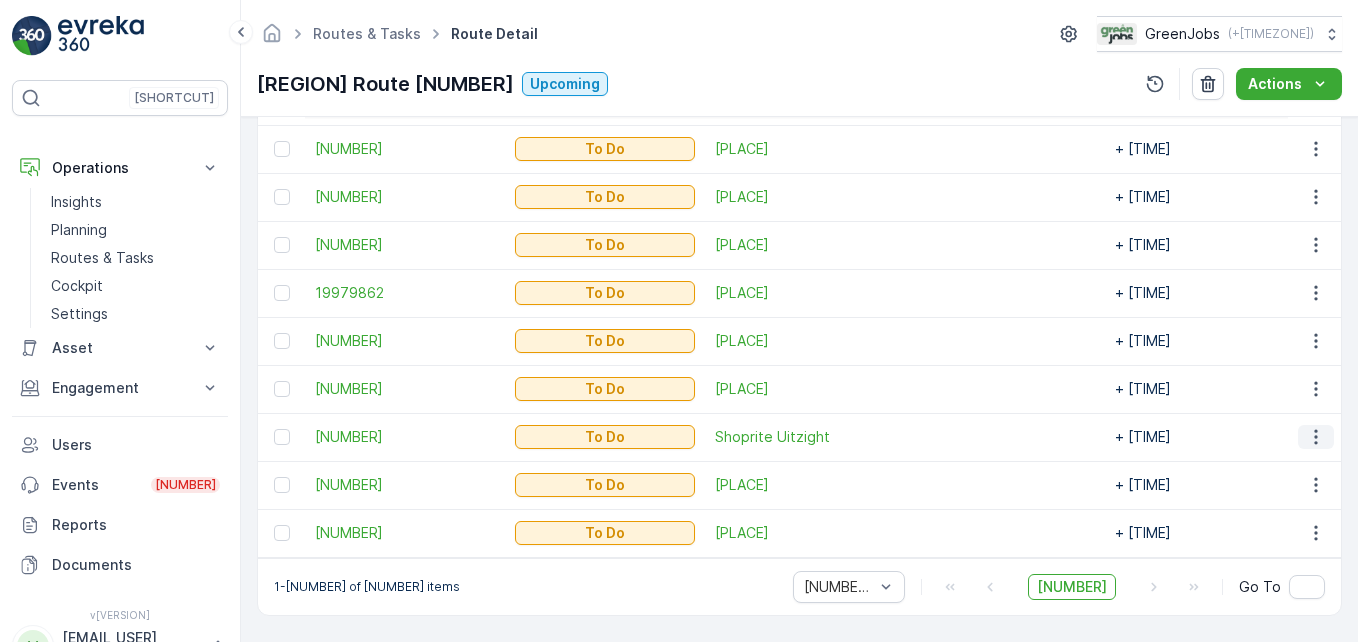 click at bounding box center (1316, 437) 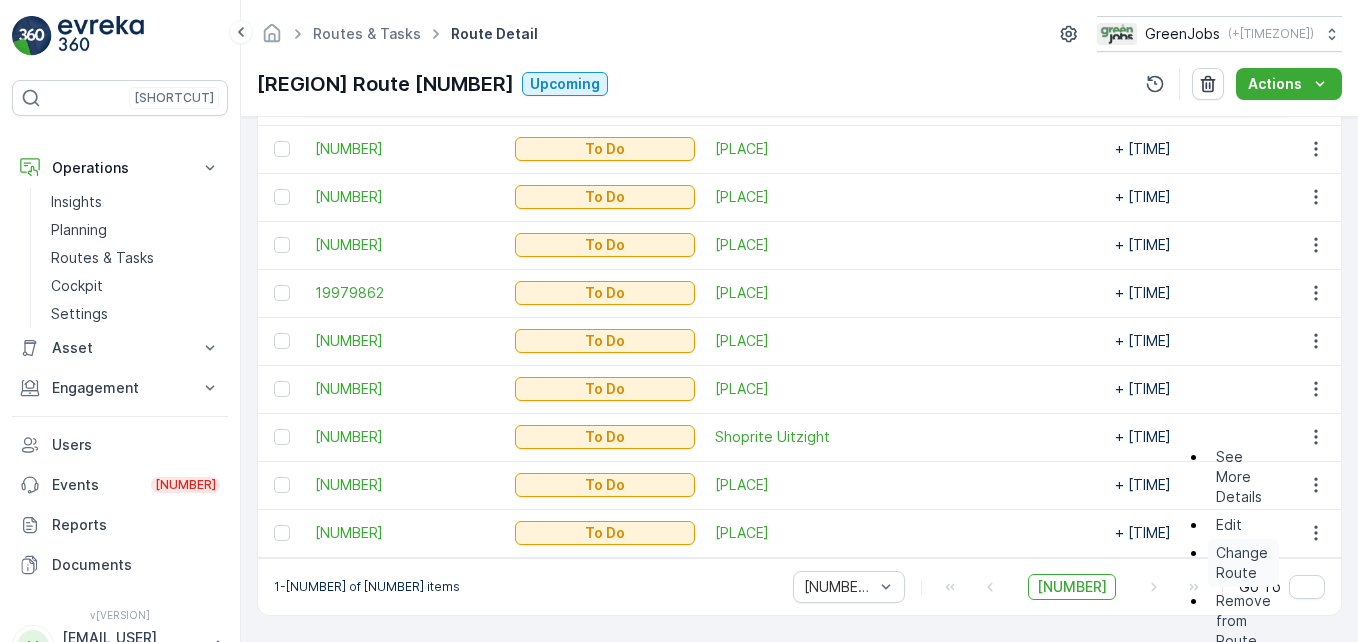 click on "Change Route" at bounding box center (1243, 563) 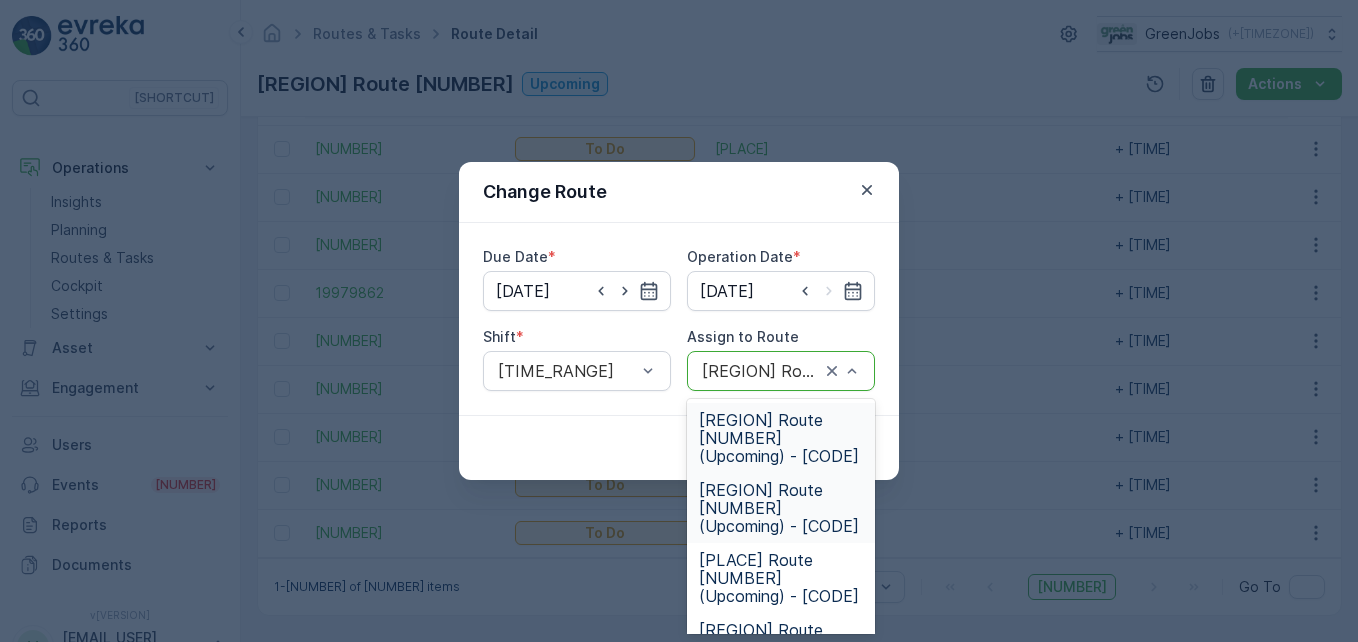 click on "[REGION] Route [NUMBER] (Upcoming) - [CODE]" at bounding box center [781, 438] 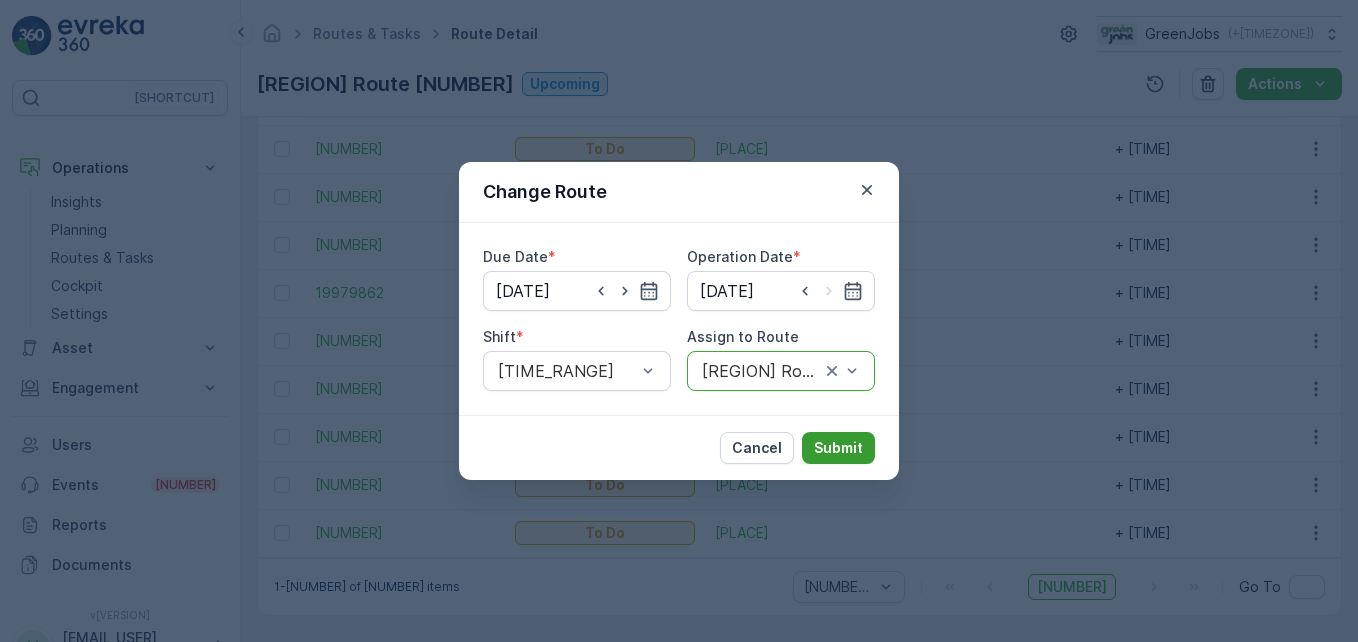 click on "Submit" at bounding box center (838, 448) 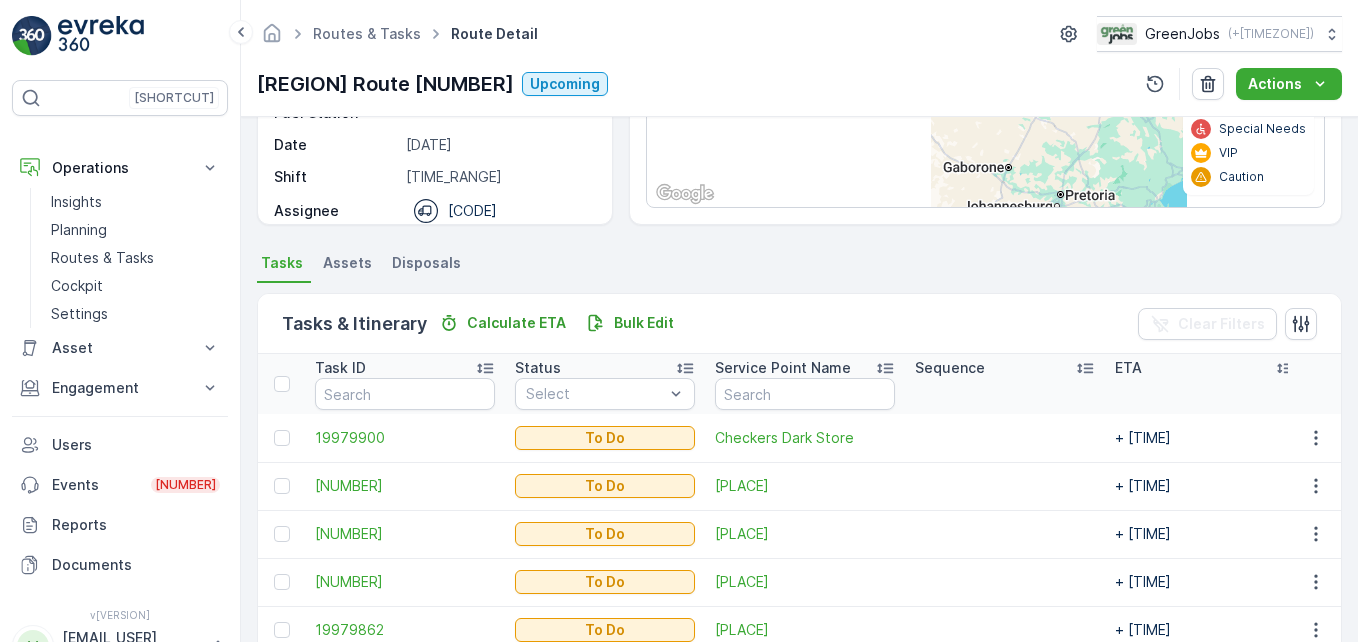scroll, scrollTop: 608, scrollLeft: 0, axis: vertical 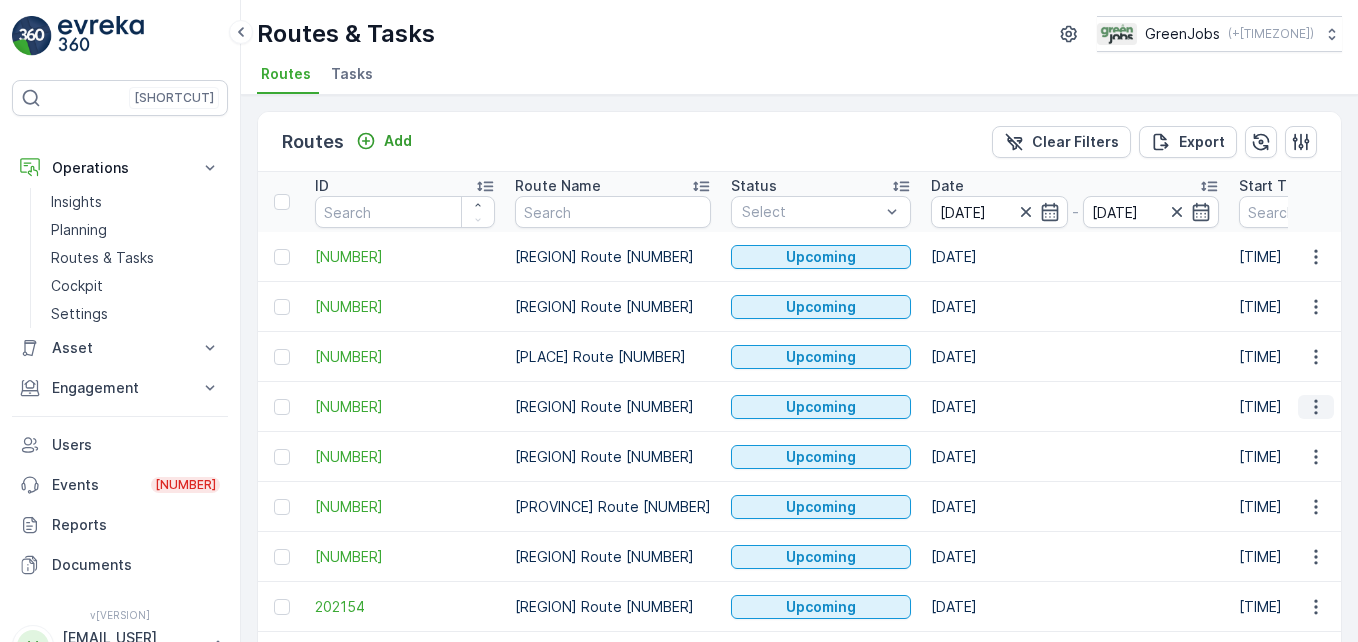 click at bounding box center (1316, 407) 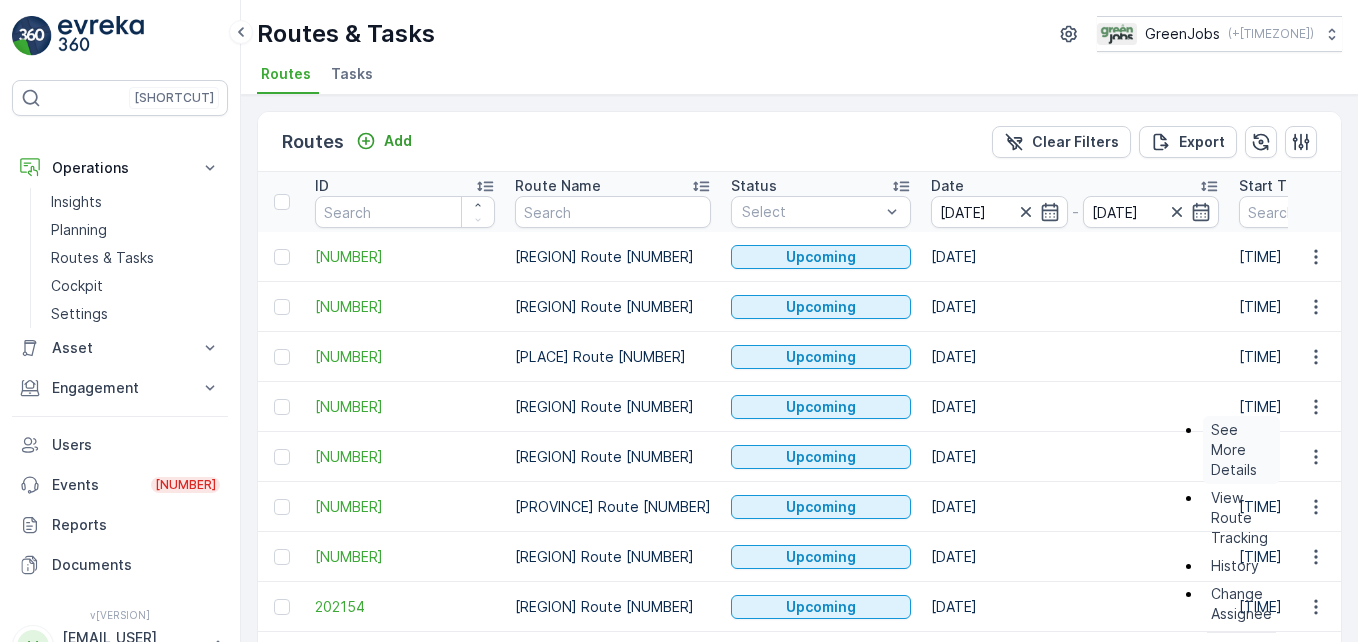 click on "See More Details" at bounding box center (1241, 450) 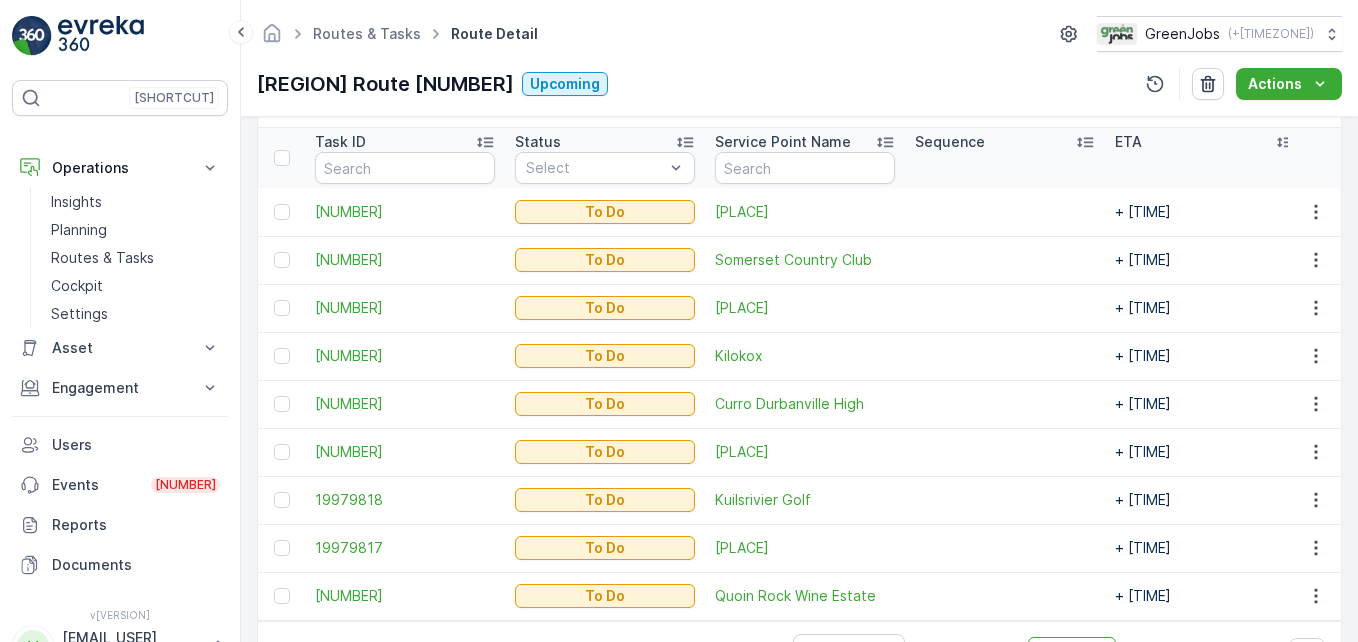 scroll, scrollTop: 500, scrollLeft: 0, axis: vertical 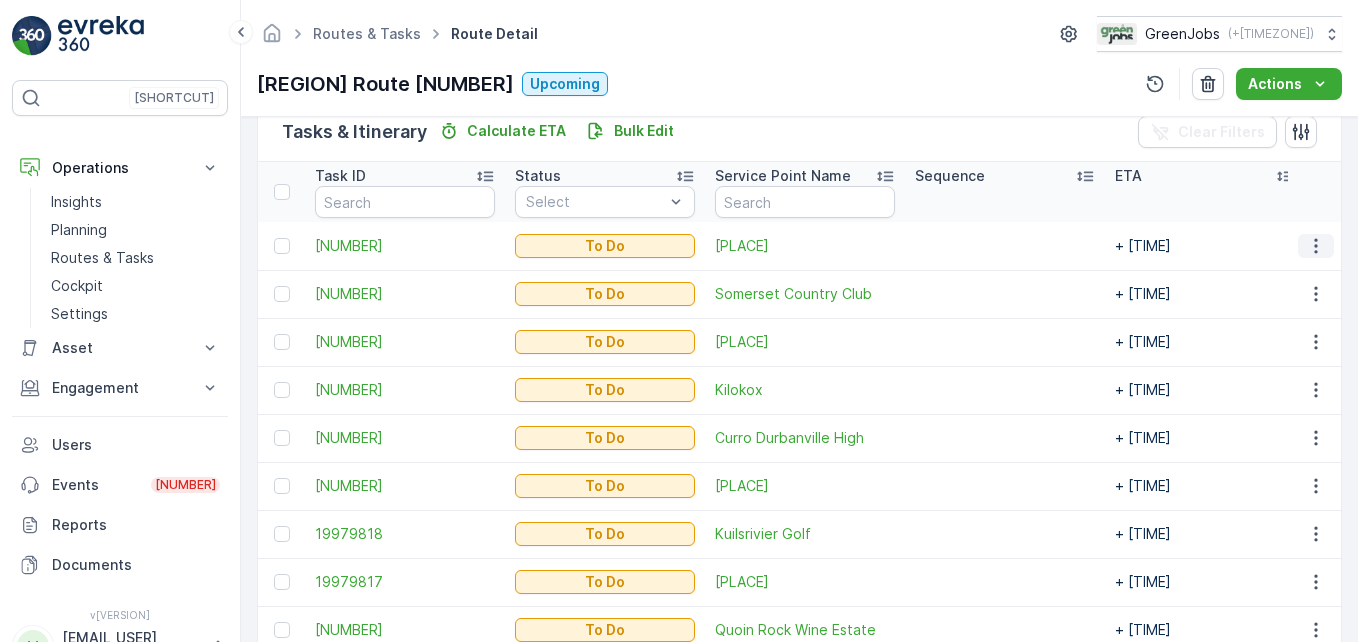 click at bounding box center [1316, 246] 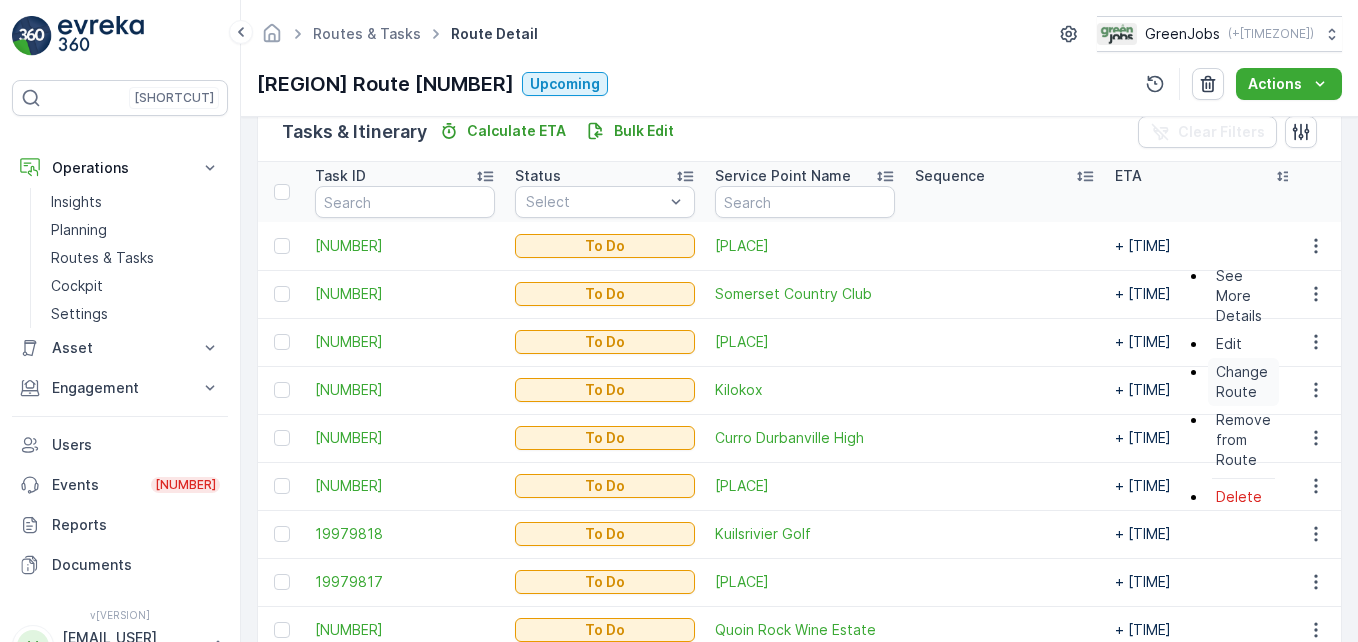 click on "Change Route" at bounding box center (1243, 382) 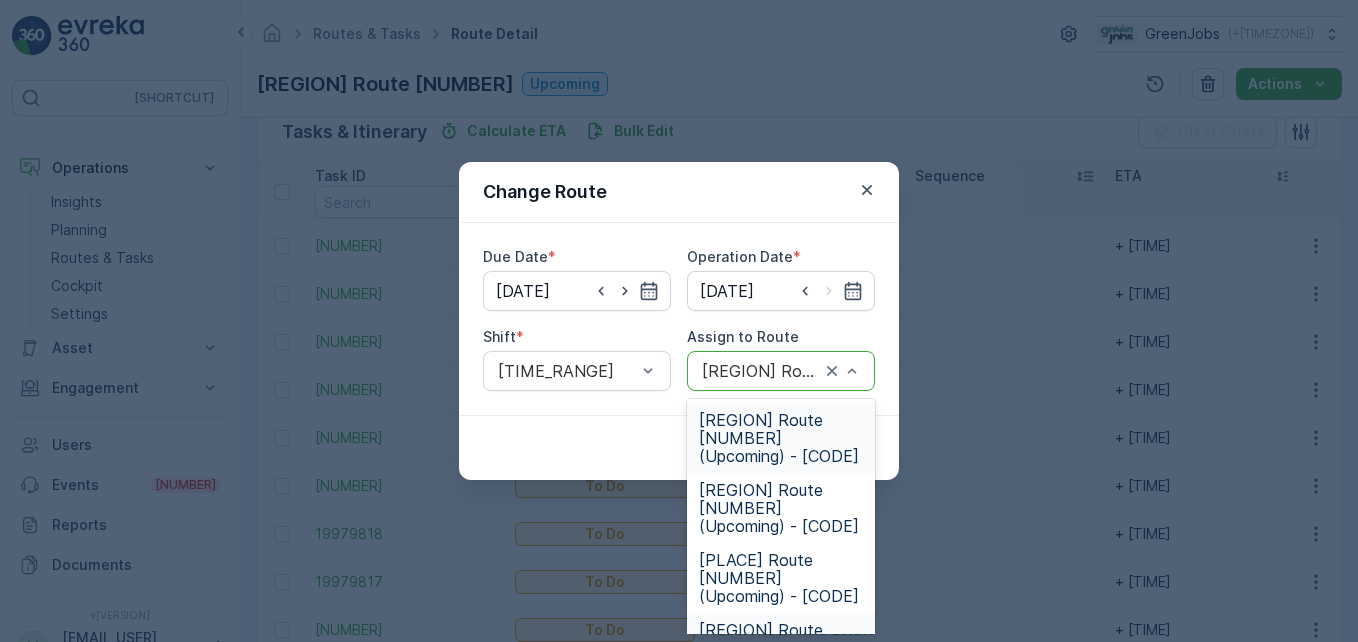 click on "[REGION] Route [NUMBER] (Upcoming) - [CODE]" at bounding box center [781, 438] 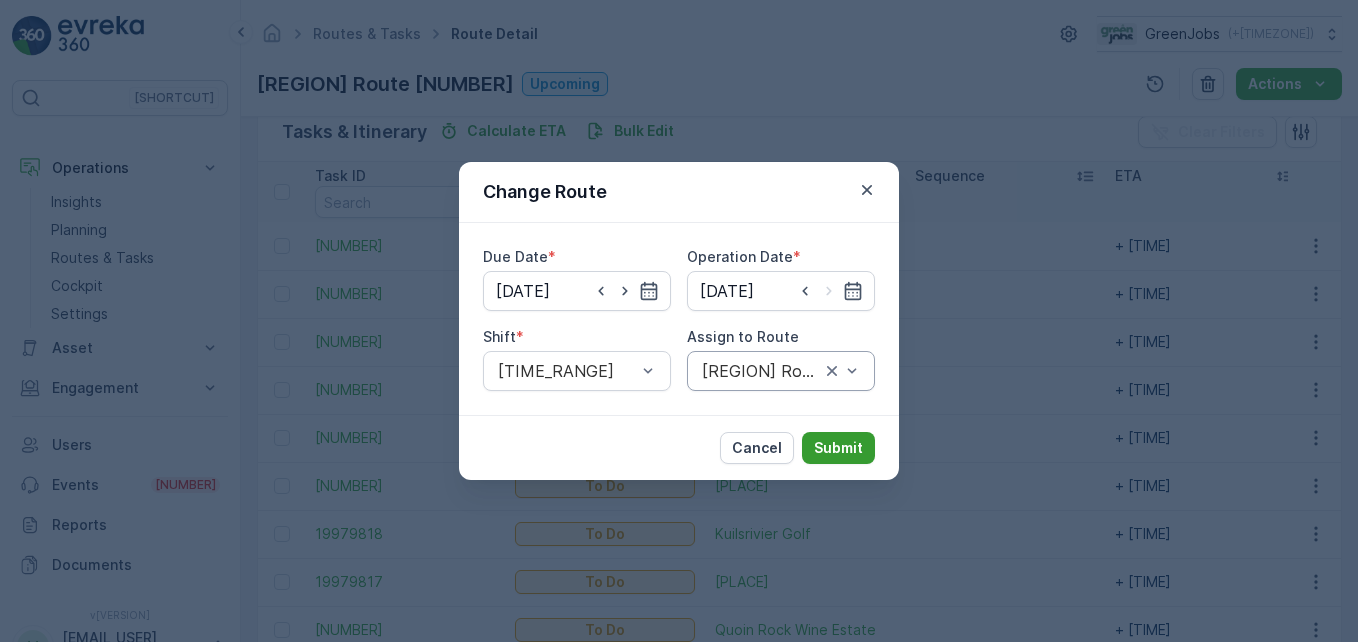 click on "Submit" at bounding box center (838, 448) 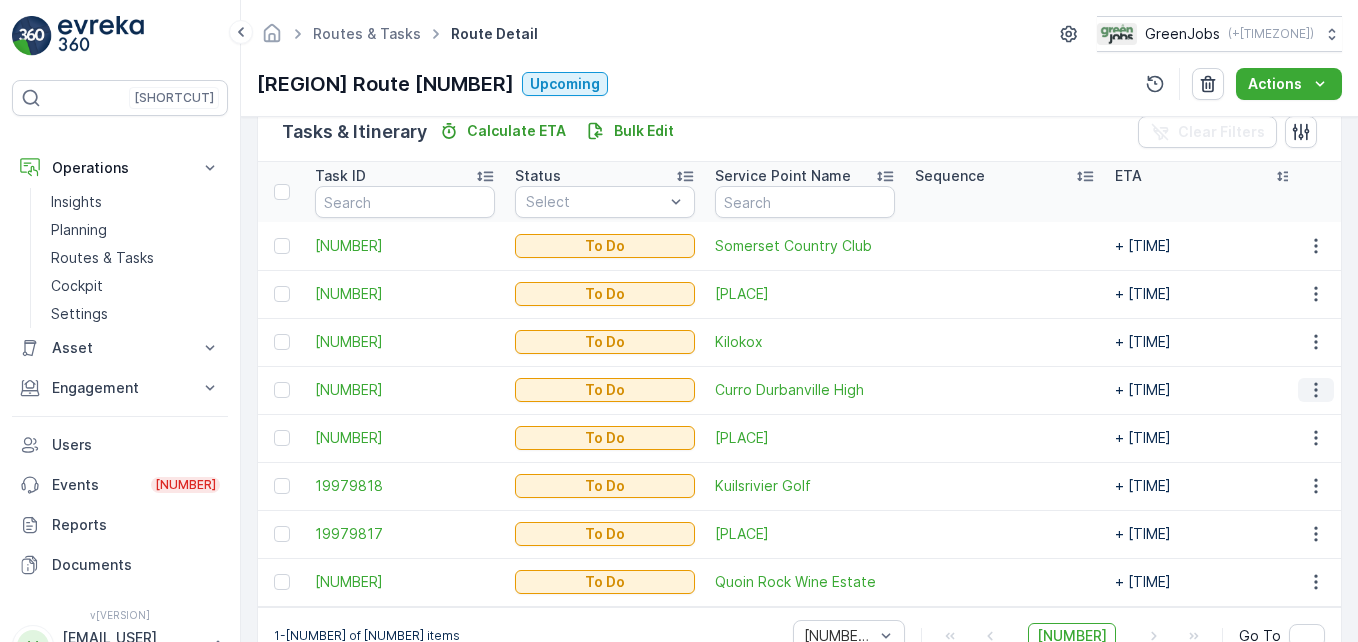 click at bounding box center (1315, 390) 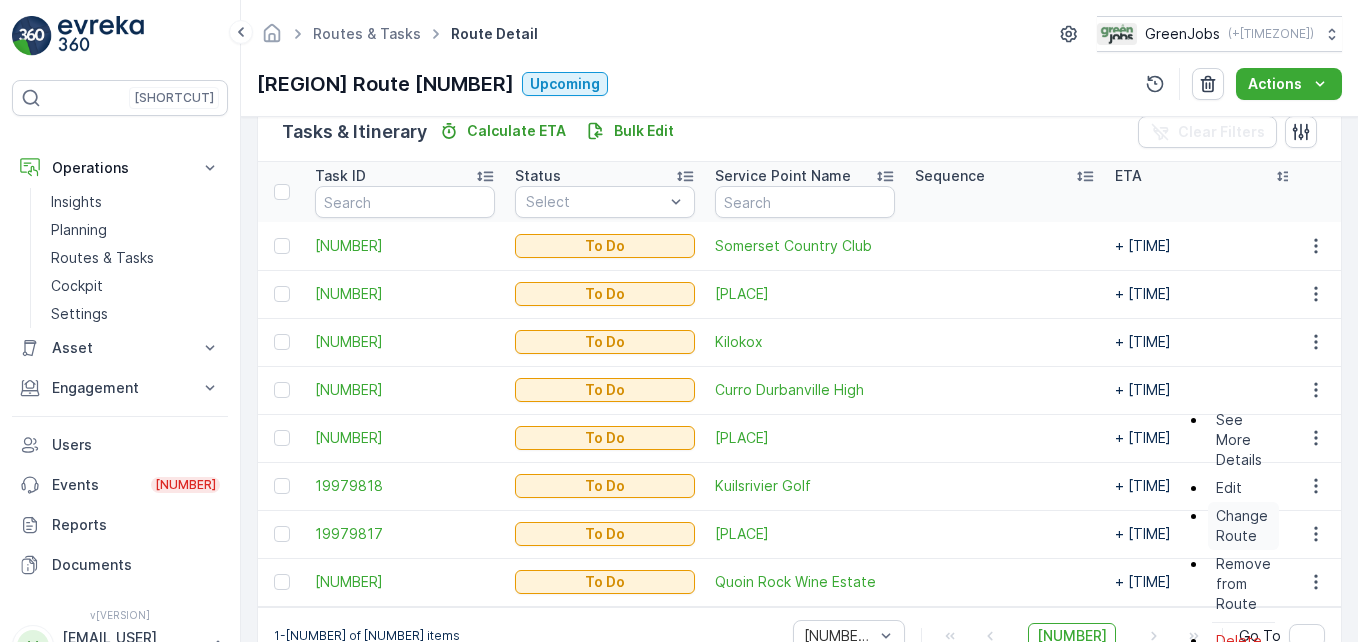 click on "Change Route" at bounding box center (1243, 526) 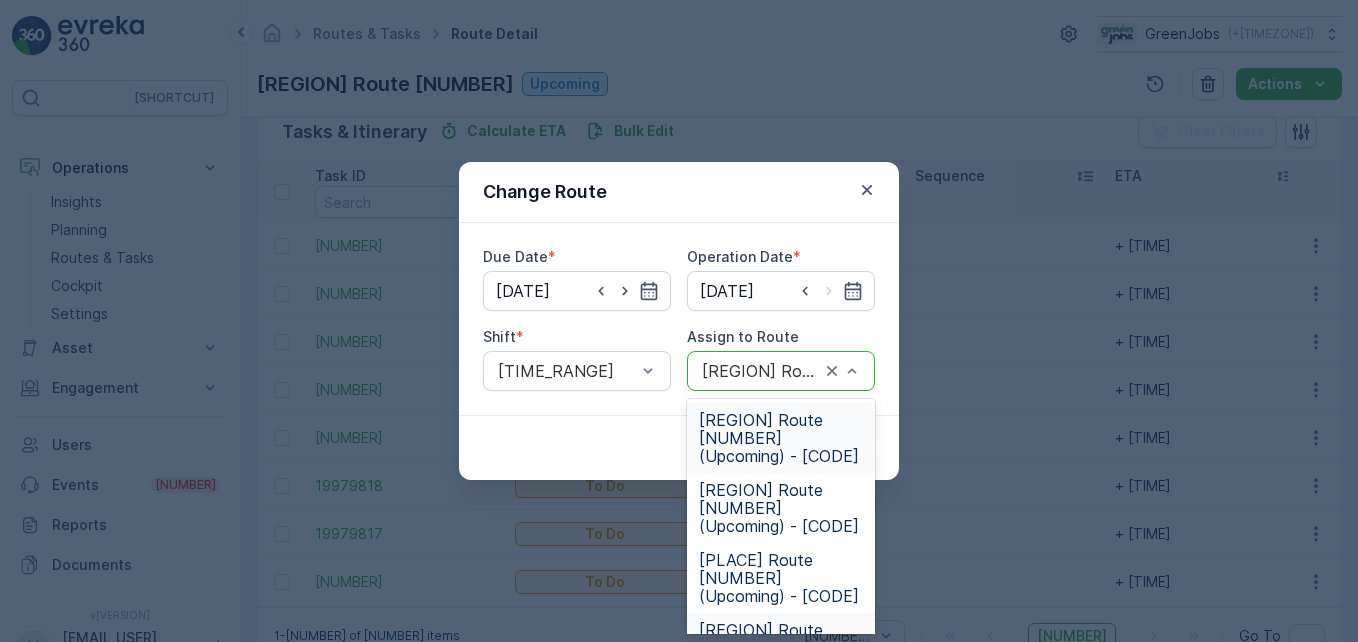 click on "[REGION] Route [NUMBER] (Upcoming) - [CODE]" at bounding box center (781, 438) 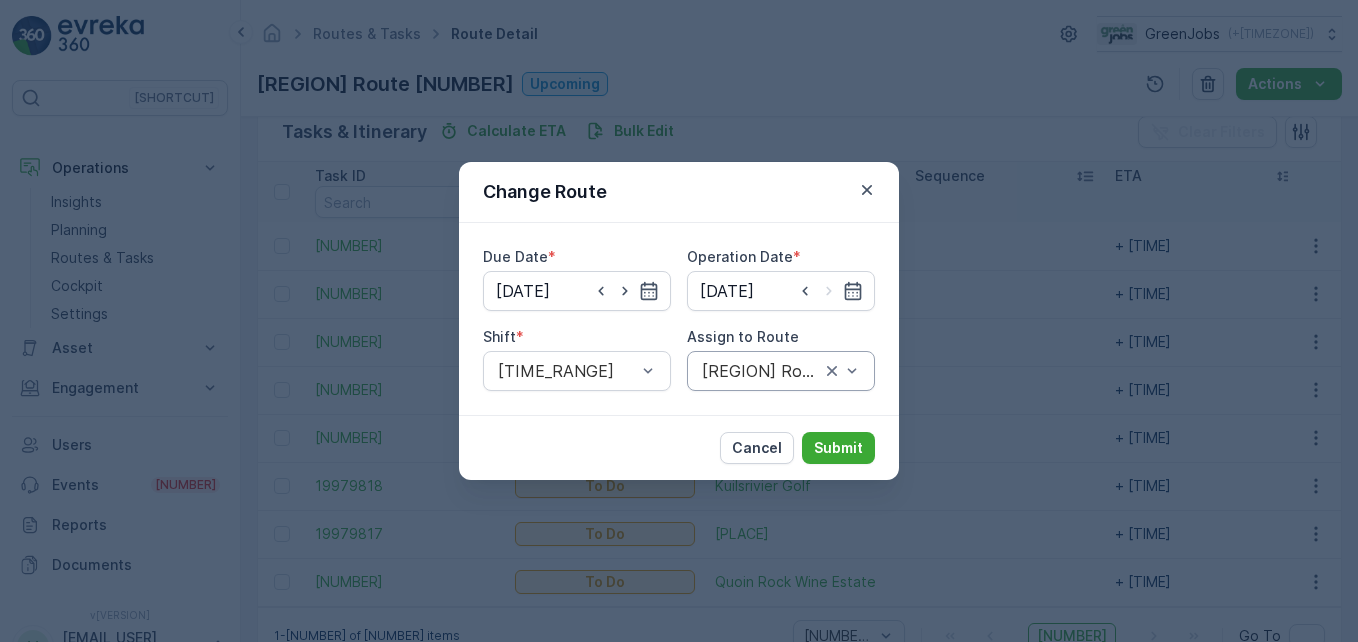 click on "Cancel Submit" at bounding box center (679, 447) 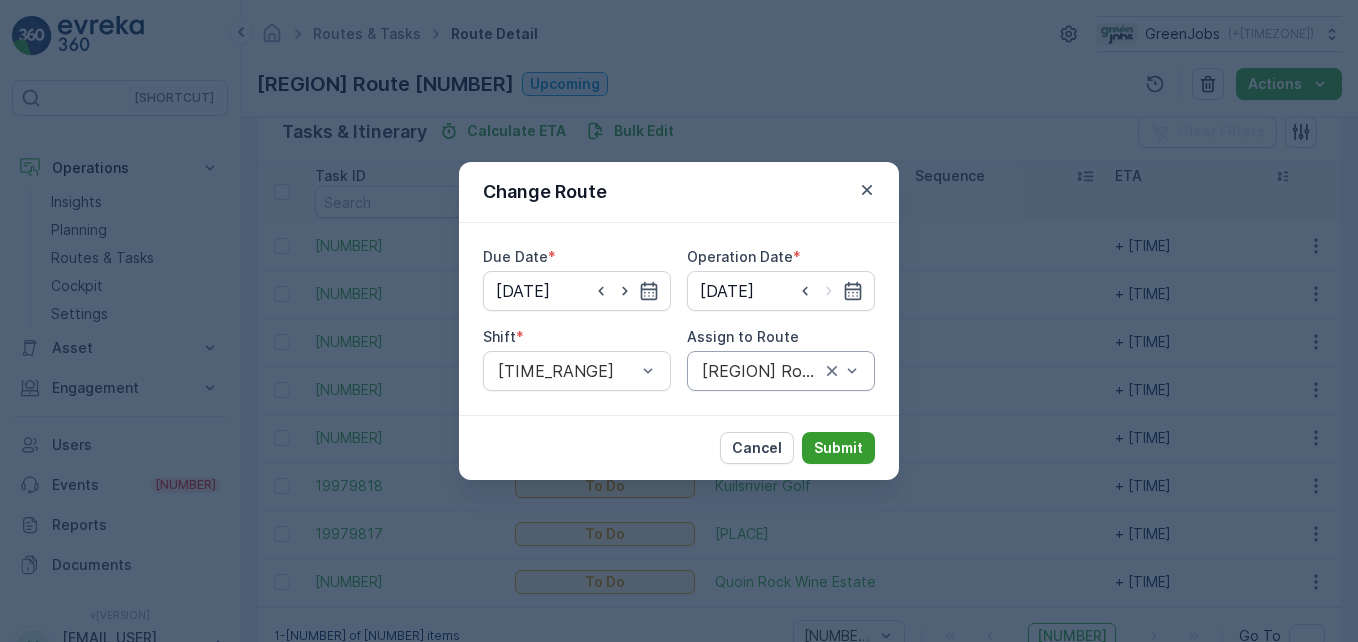 click on "Submit" at bounding box center [838, 448] 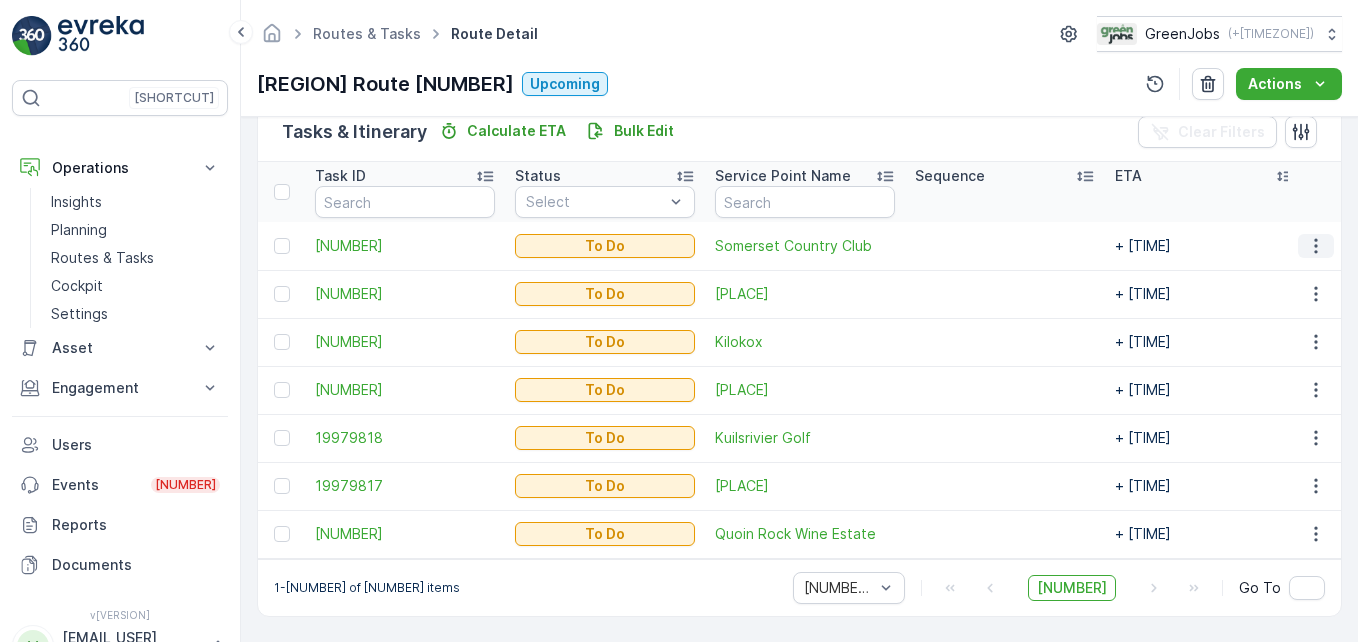click at bounding box center [1316, 246] 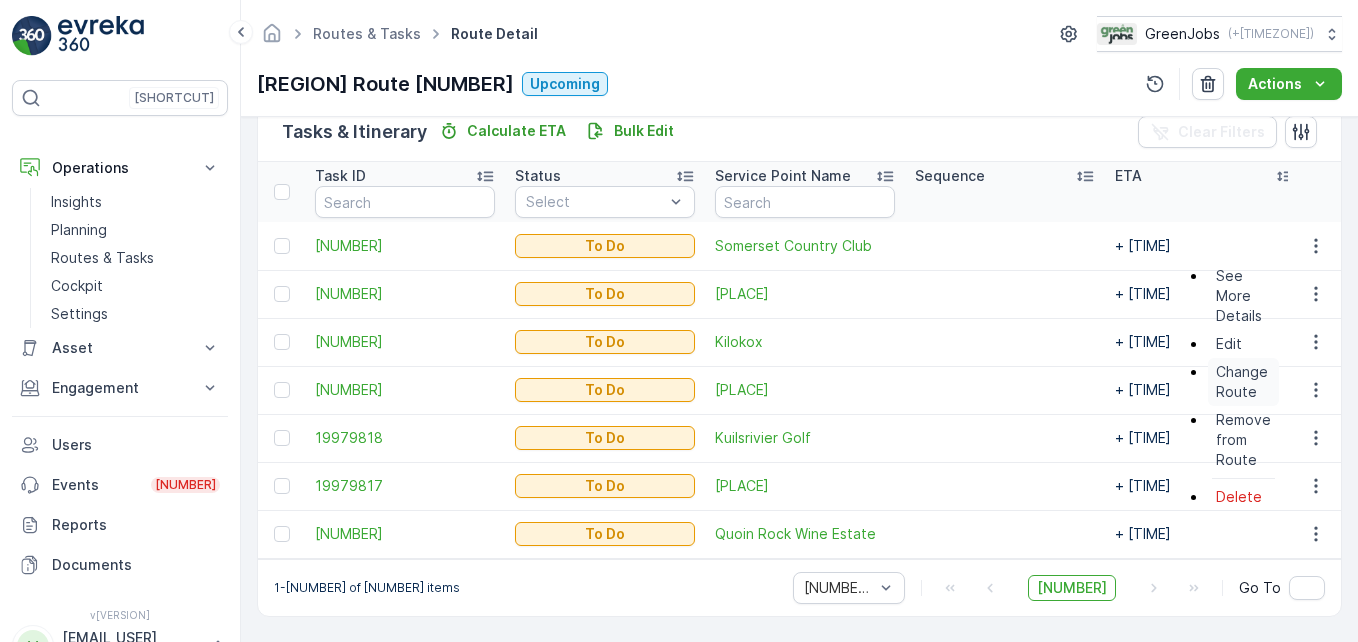 click on "Change Route" at bounding box center [1243, 382] 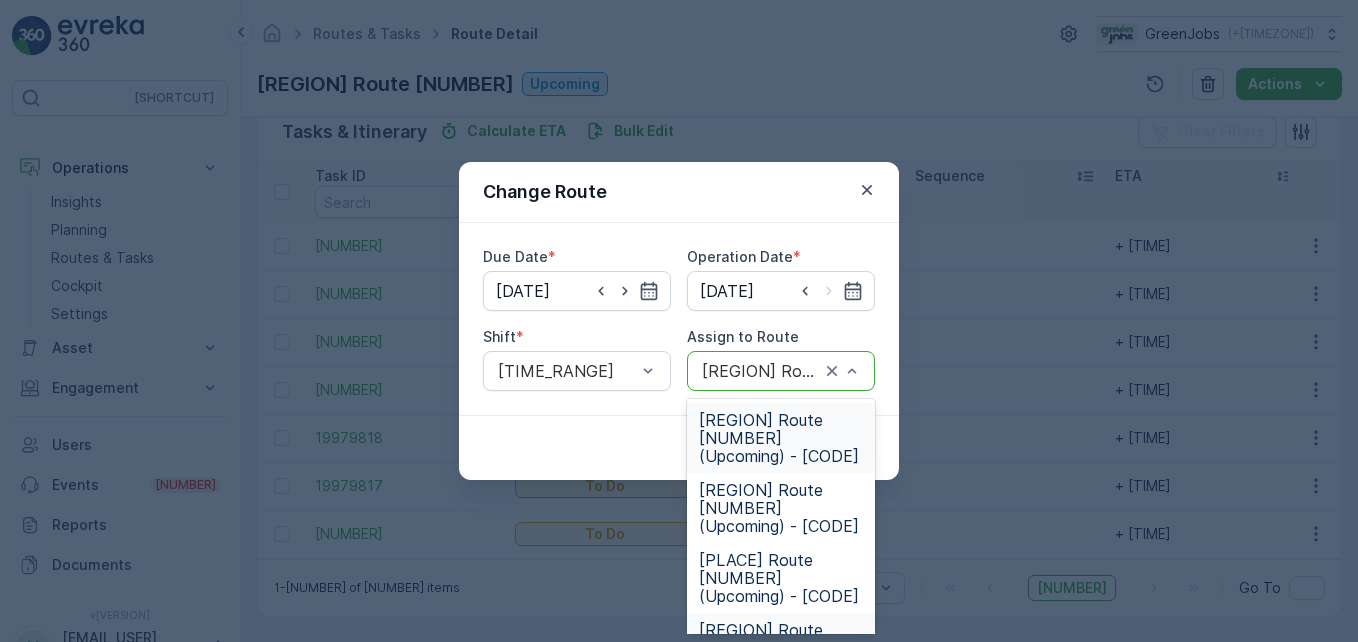 click on "[REGION] Route [NUMBER] (Upcoming) - [CODE]" at bounding box center [781, 438] 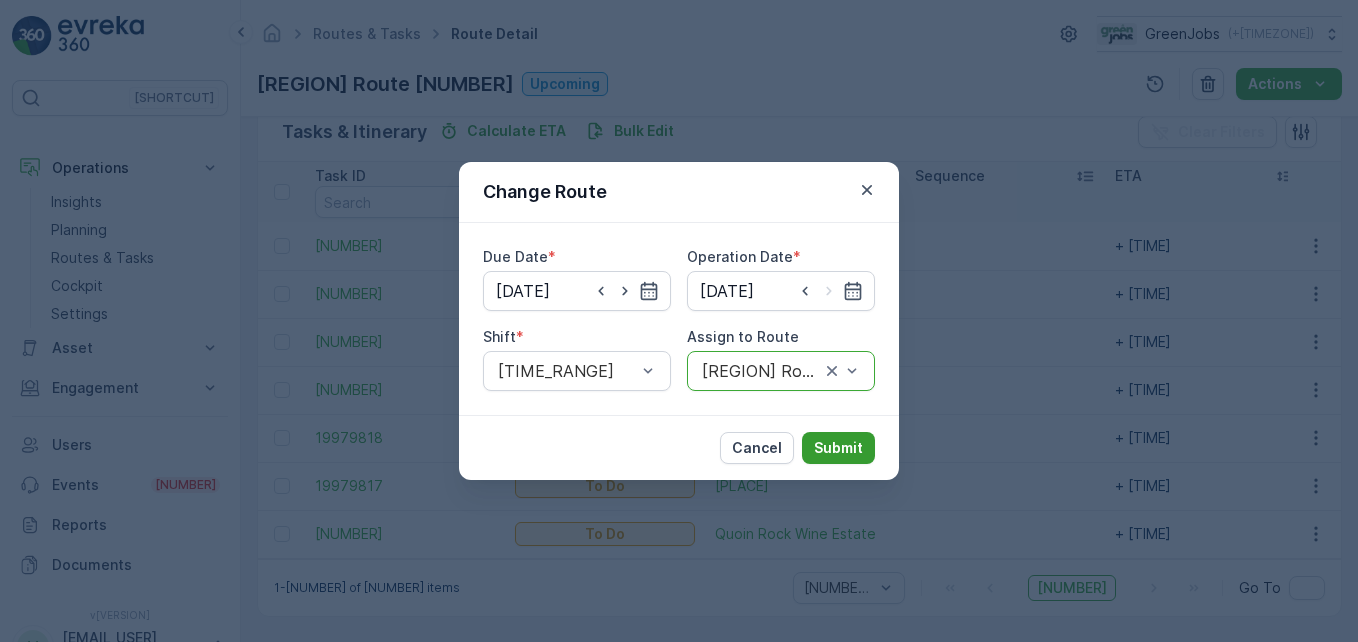 click on "Submit" at bounding box center [838, 448] 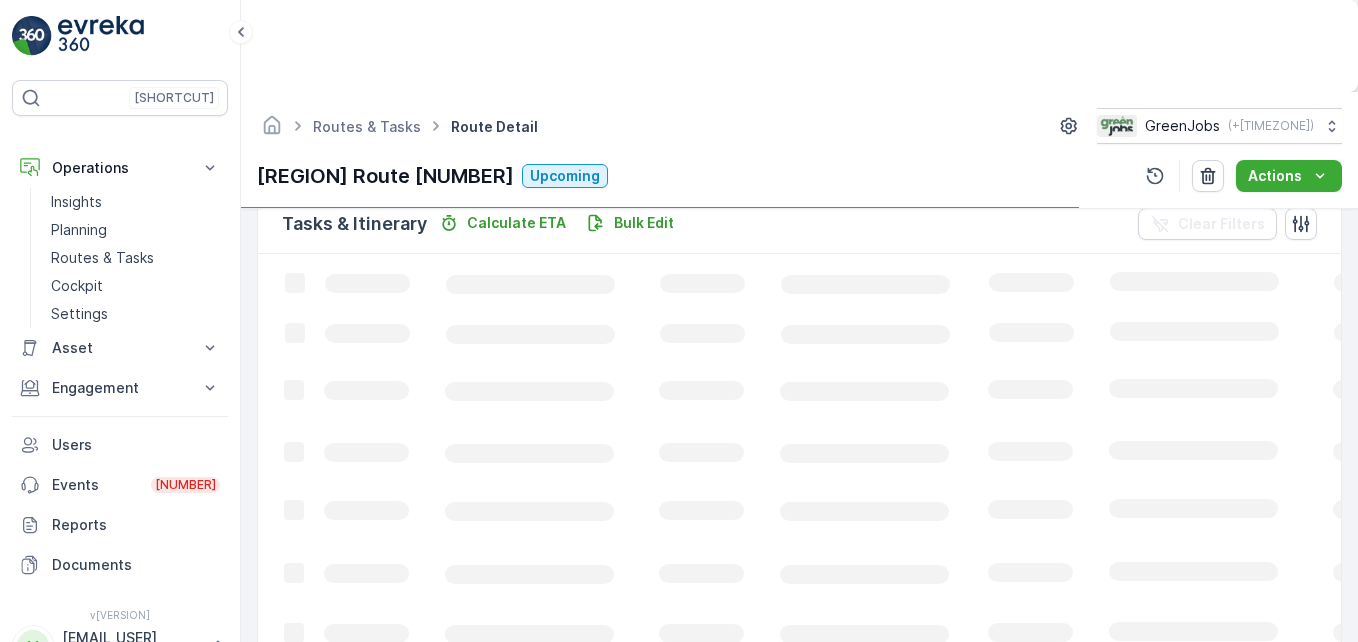 scroll, scrollTop: 463, scrollLeft: 0, axis: vertical 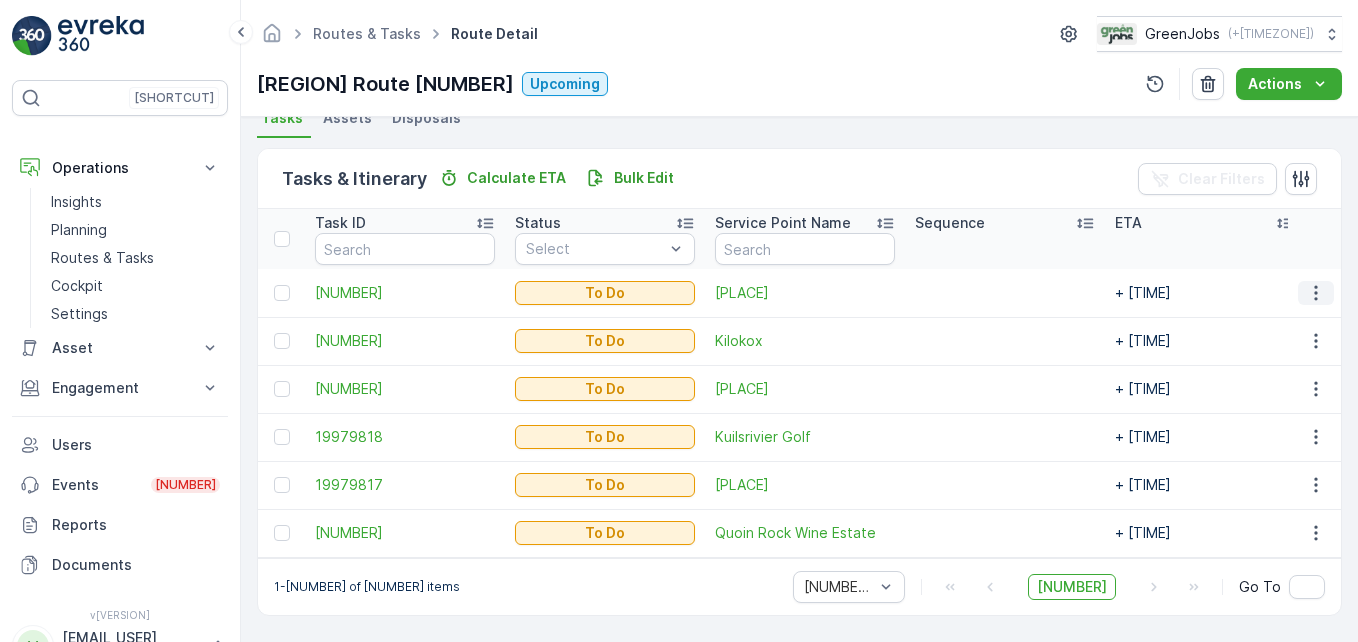 click at bounding box center [1316, 293] 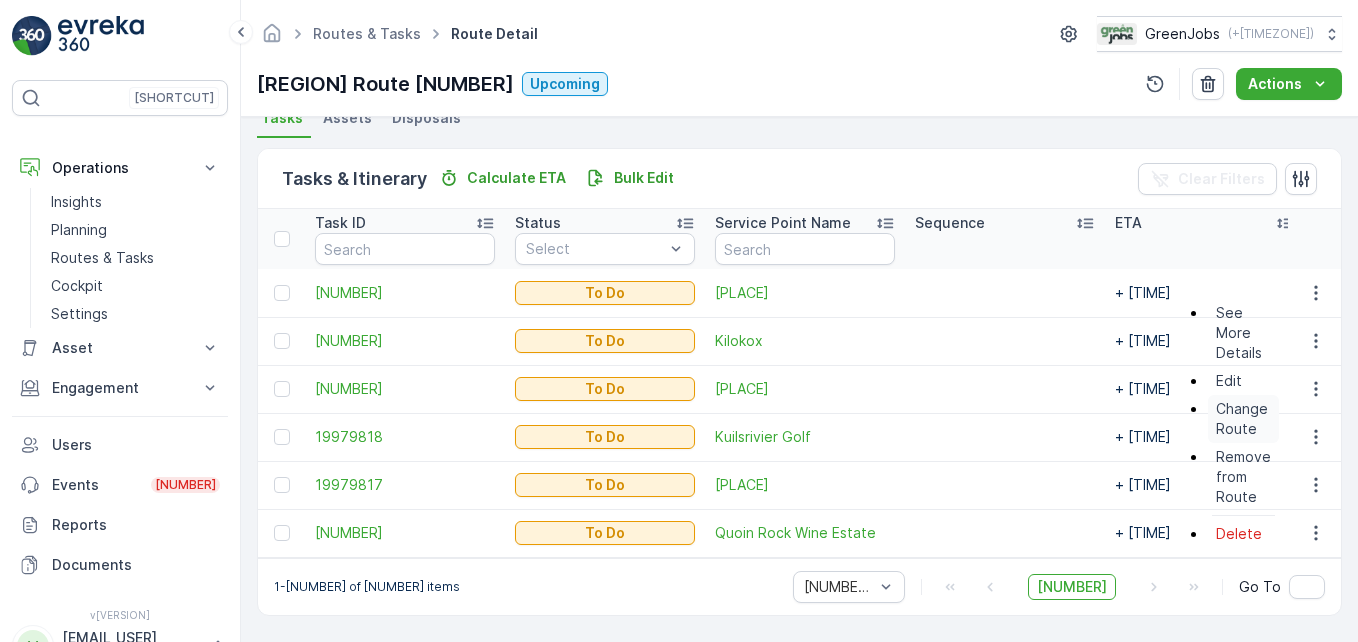 click on "Change Route" at bounding box center (1243, 419) 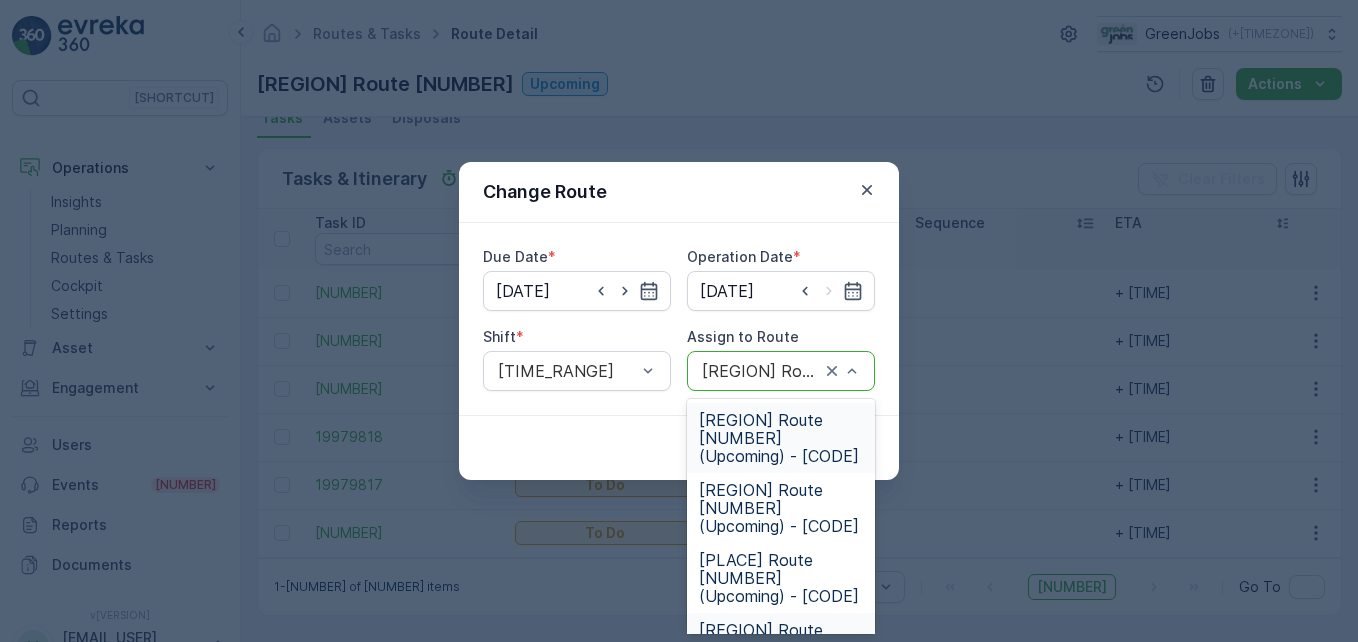 click on "[REGION] Route [NUMBER] (Upcoming) - [CODE]" at bounding box center [781, 438] 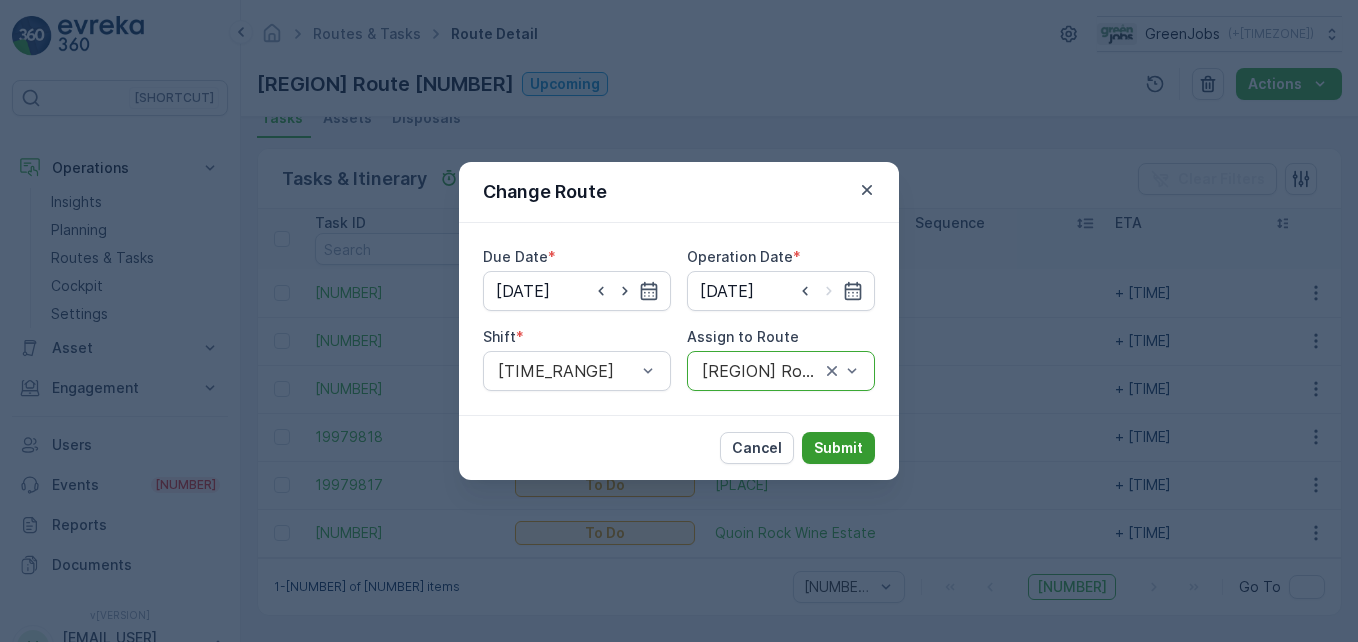 click on "Submit" at bounding box center [838, 448] 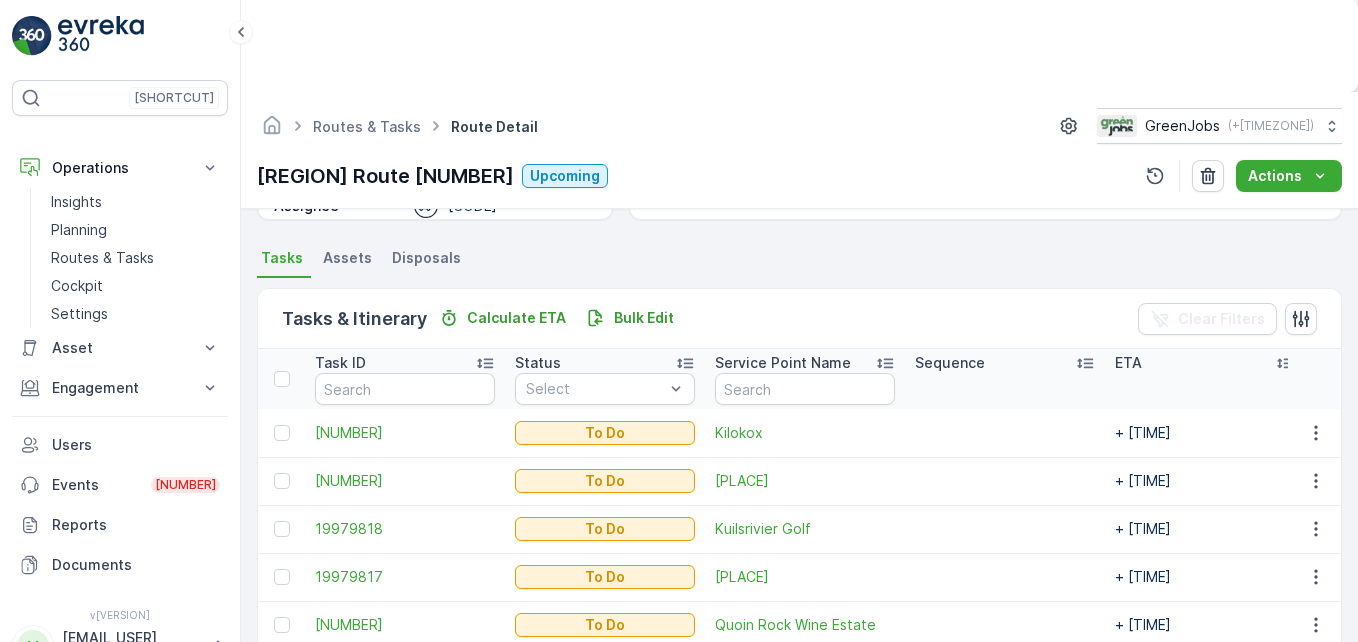 scroll, scrollTop: 415, scrollLeft: 0, axis: vertical 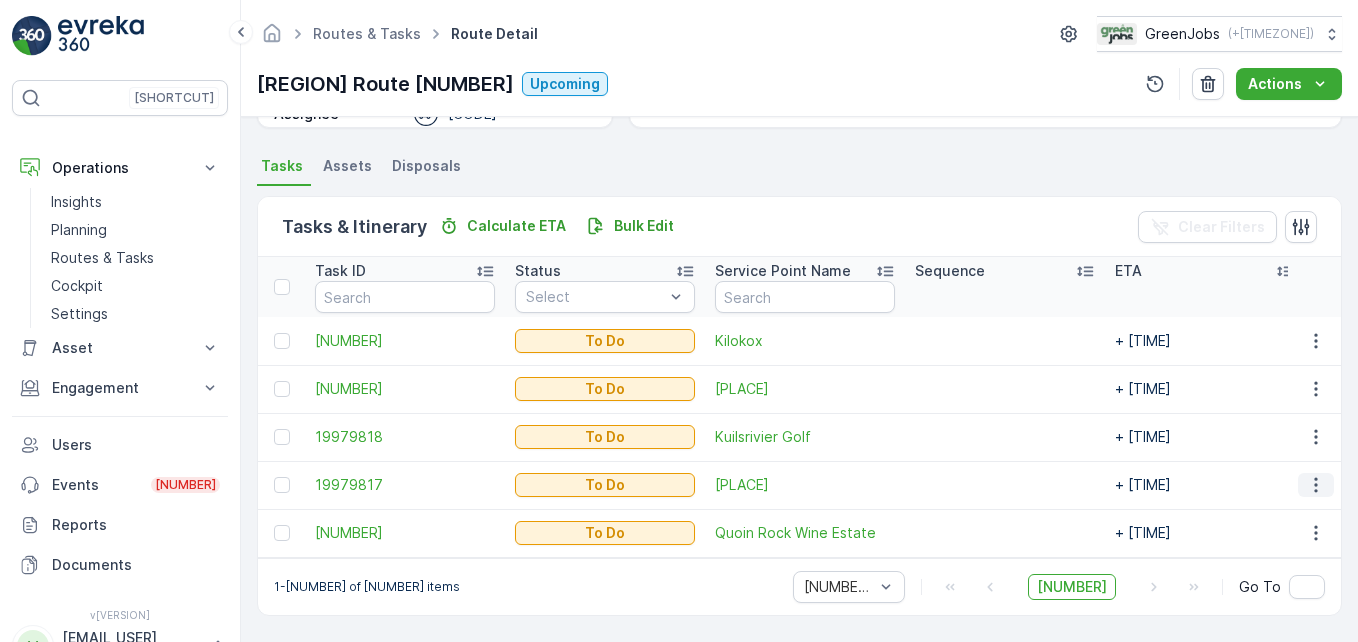 click at bounding box center [1316, 485] 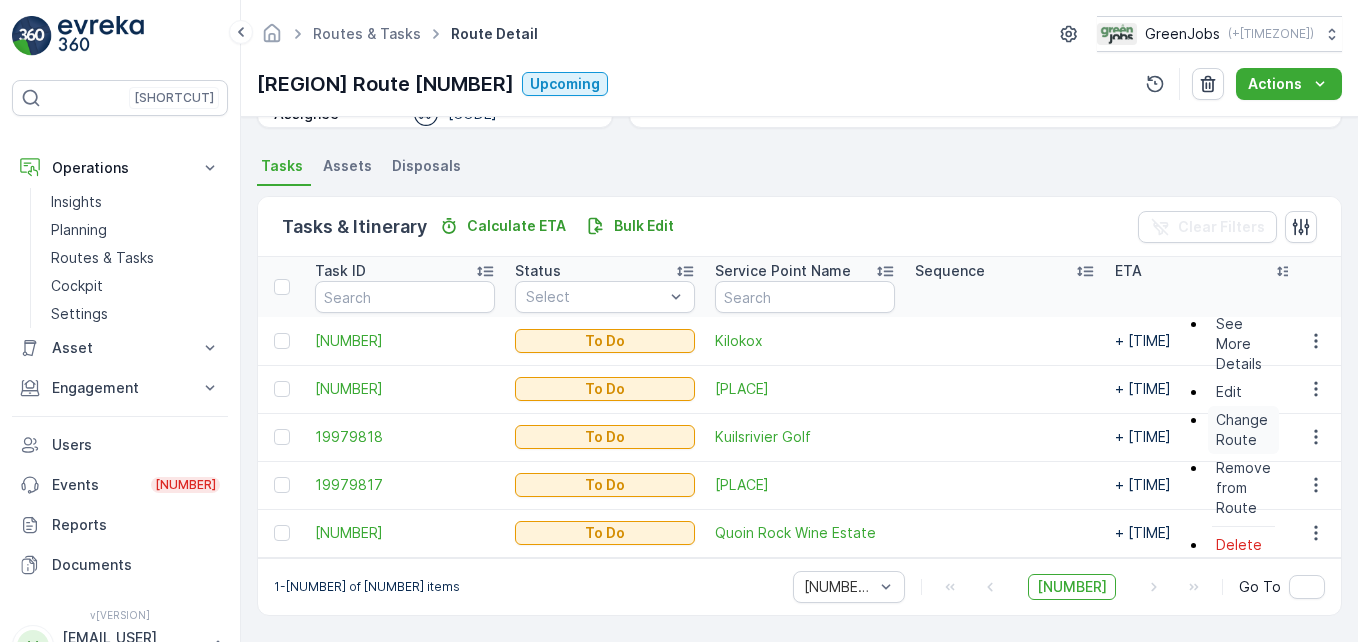 click on "Change Route" at bounding box center (1243, 430) 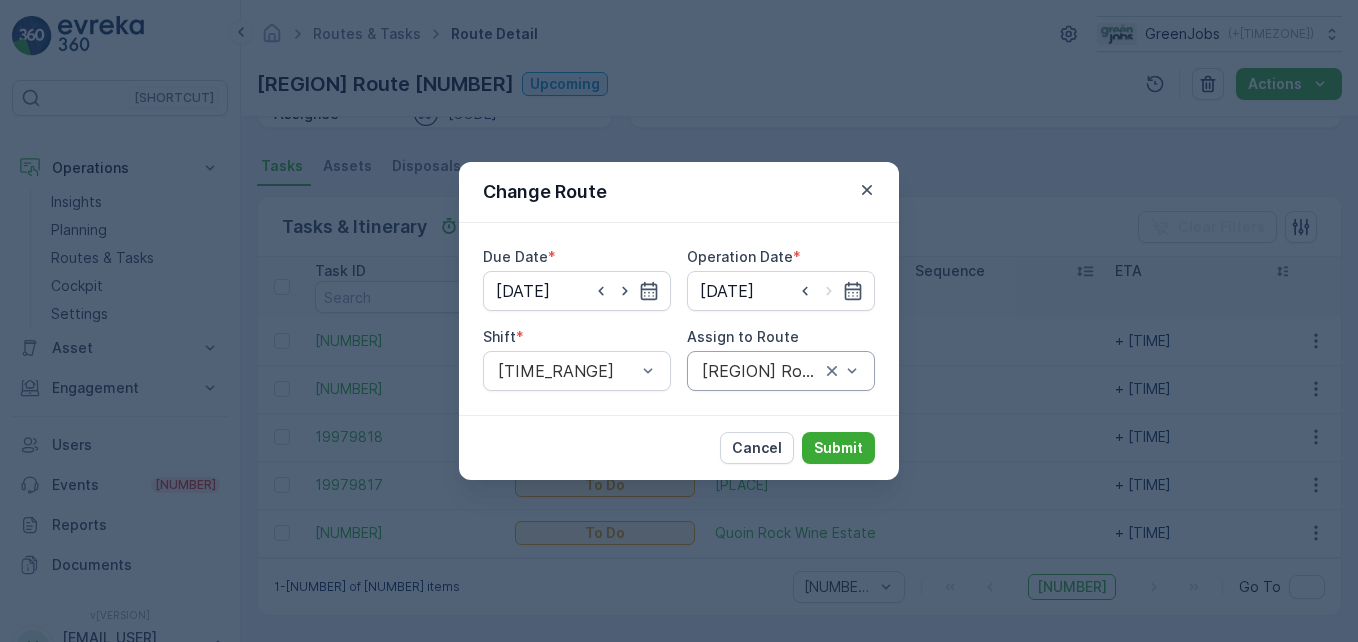 click on "[REGION] Route [NUMBER] (Upcoming) - [CODE]" at bounding box center (781, 371) 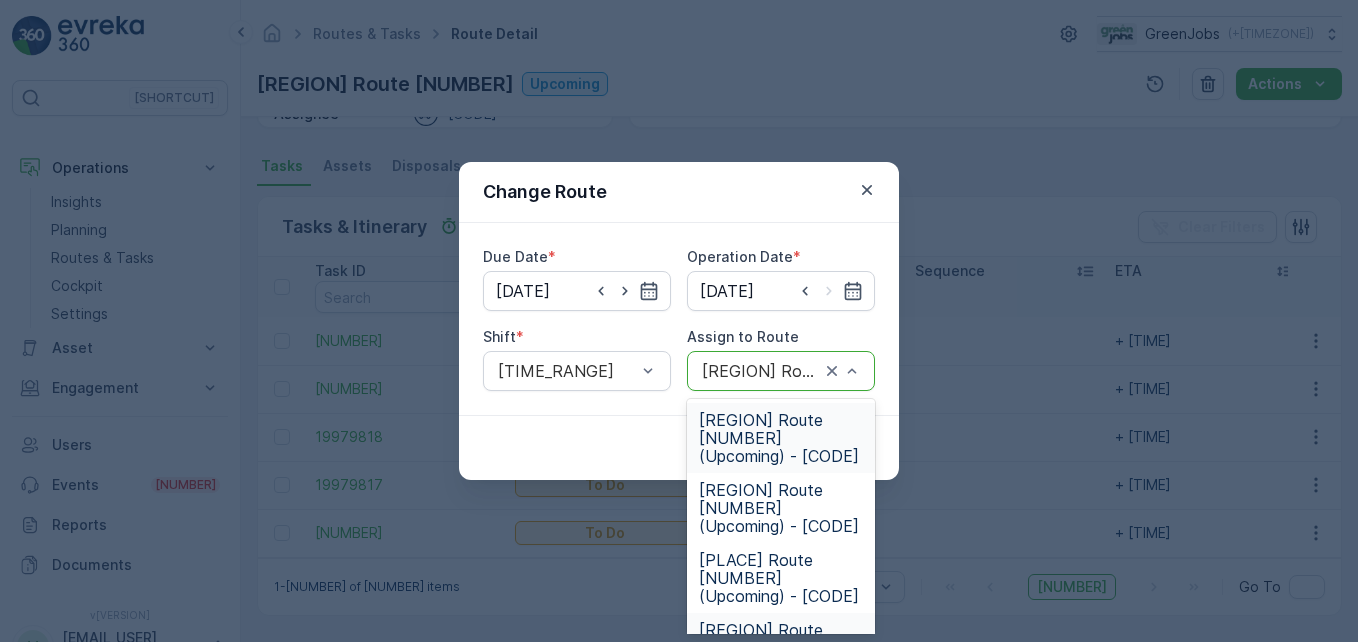 click on "[REGION] Route [NUMBER] (Upcoming) - [CODE]" at bounding box center (781, 438) 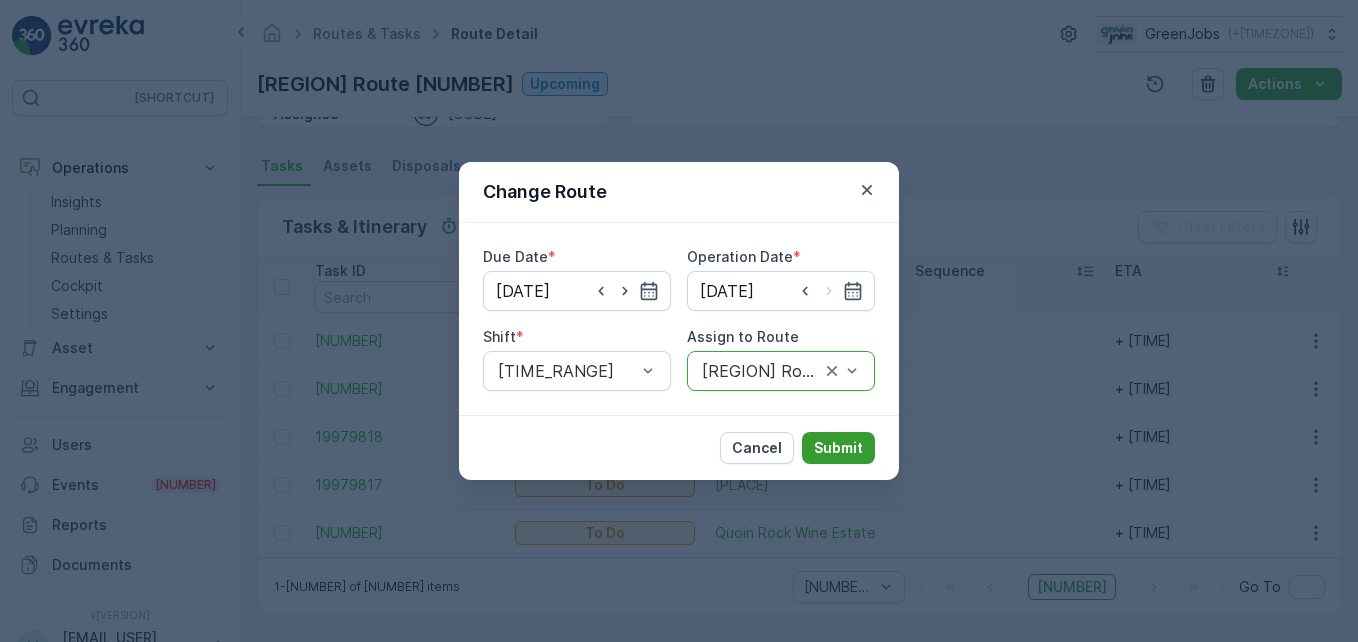 click on "Submit" at bounding box center (838, 448) 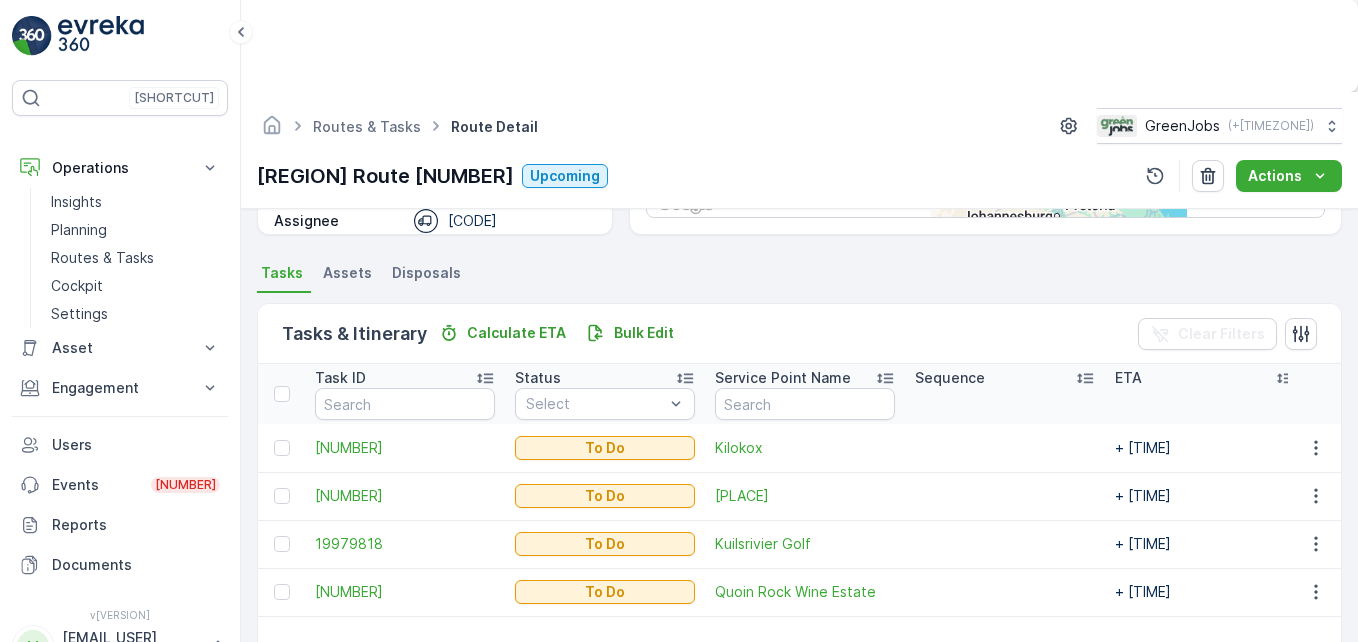 scroll, scrollTop: 390, scrollLeft: 0, axis: vertical 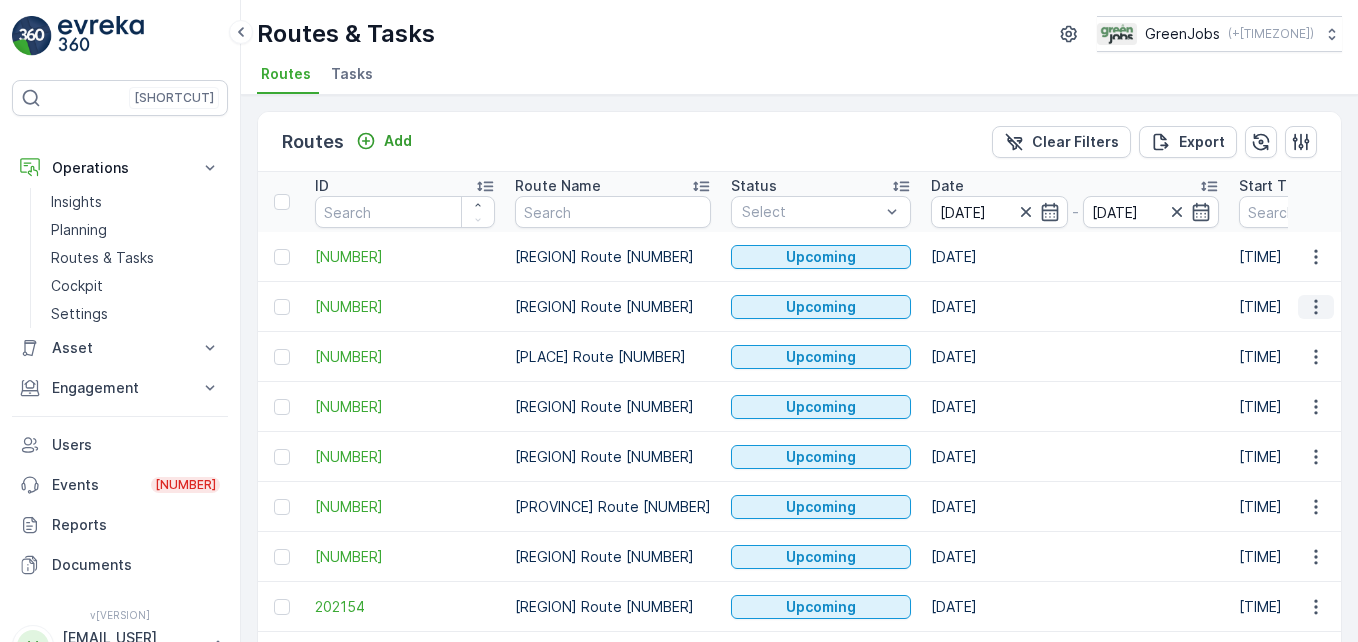 click at bounding box center (1315, 306) 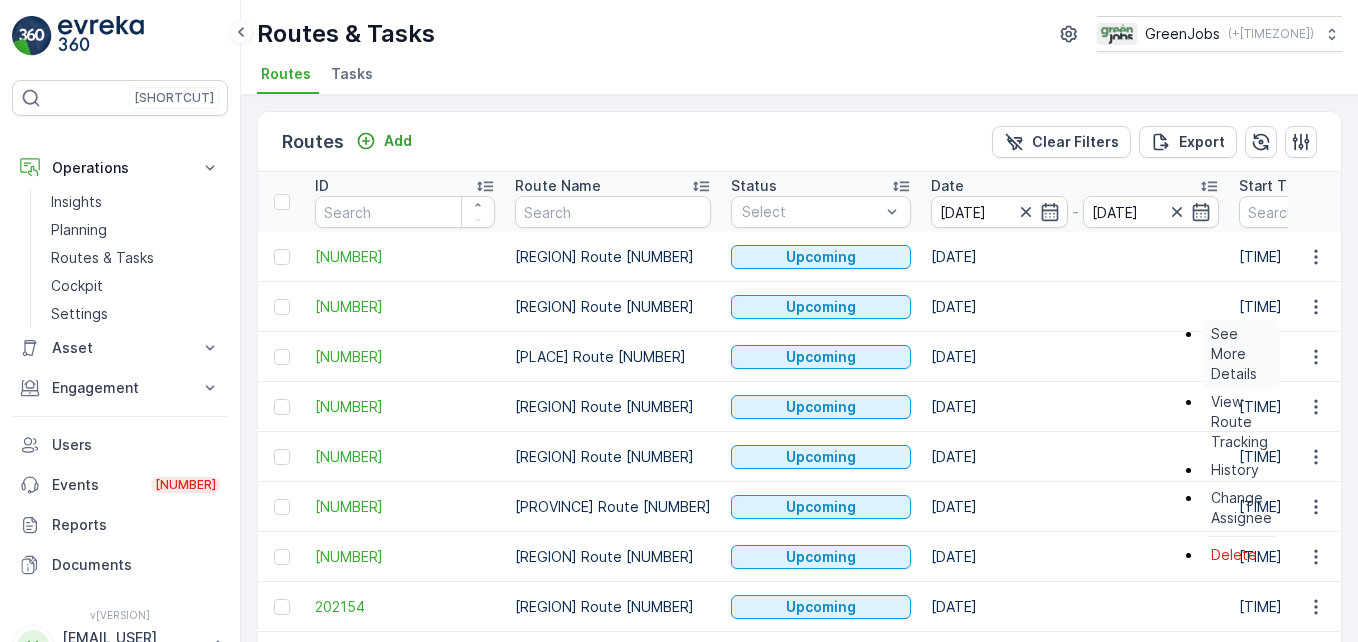 click on "See More Details" at bounding box center (1241, 354) 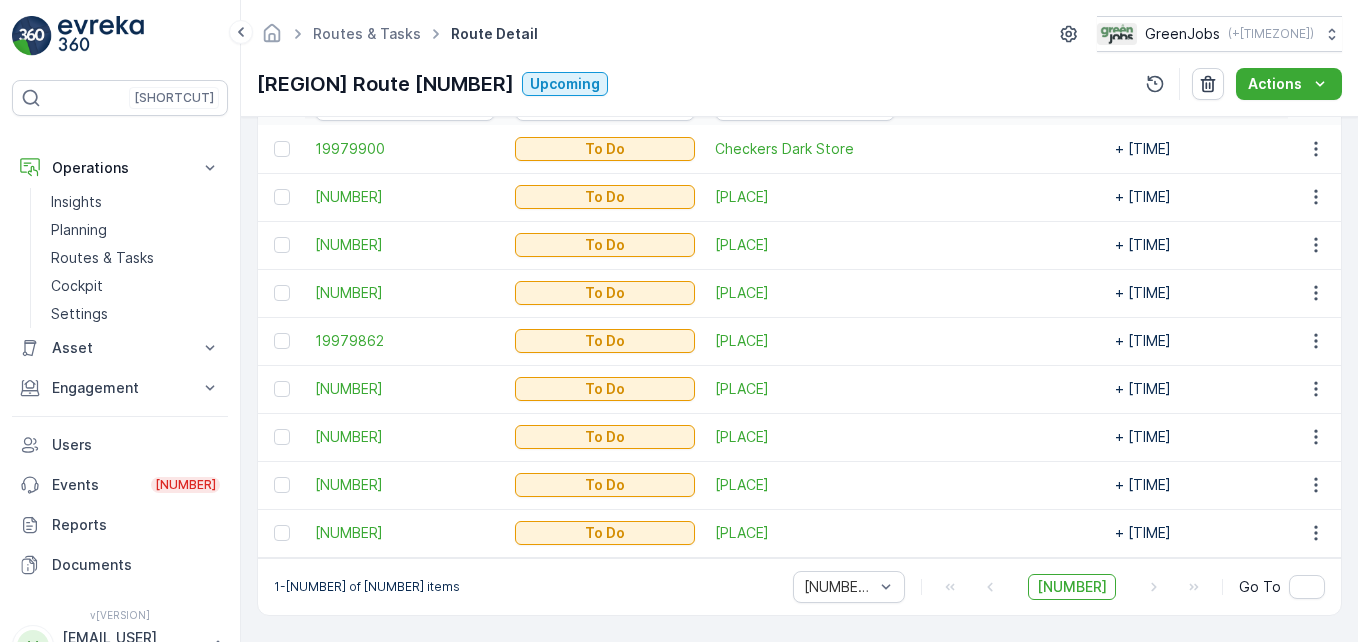 scroll, scrollTop: 608, scrollLeft: 0, axis: vertical 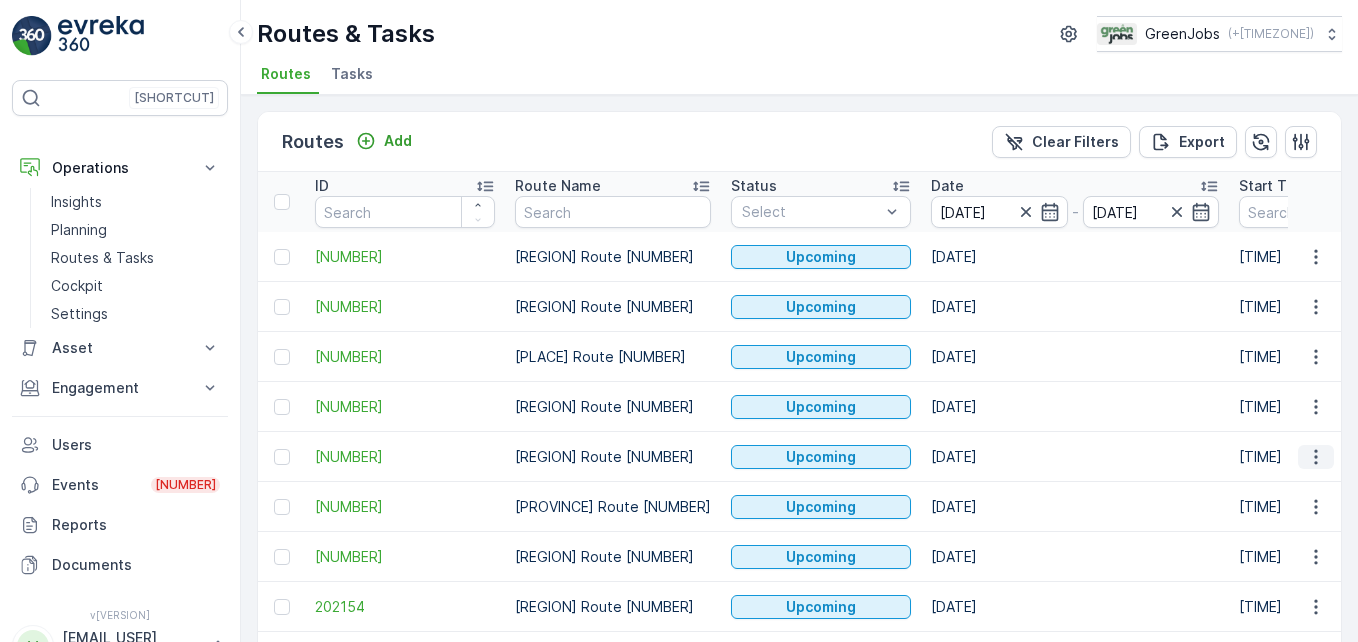 click at bounding box center (1316, 457) 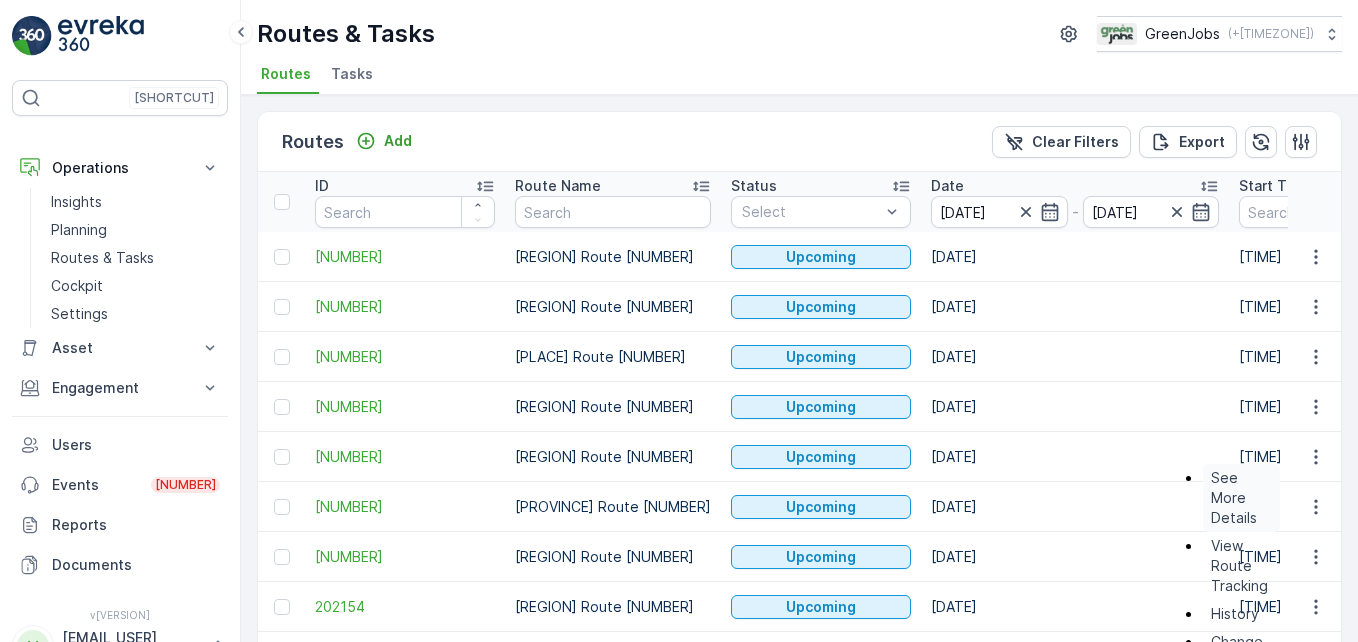 click on "See More Details" at bounding box center (1241, 498) 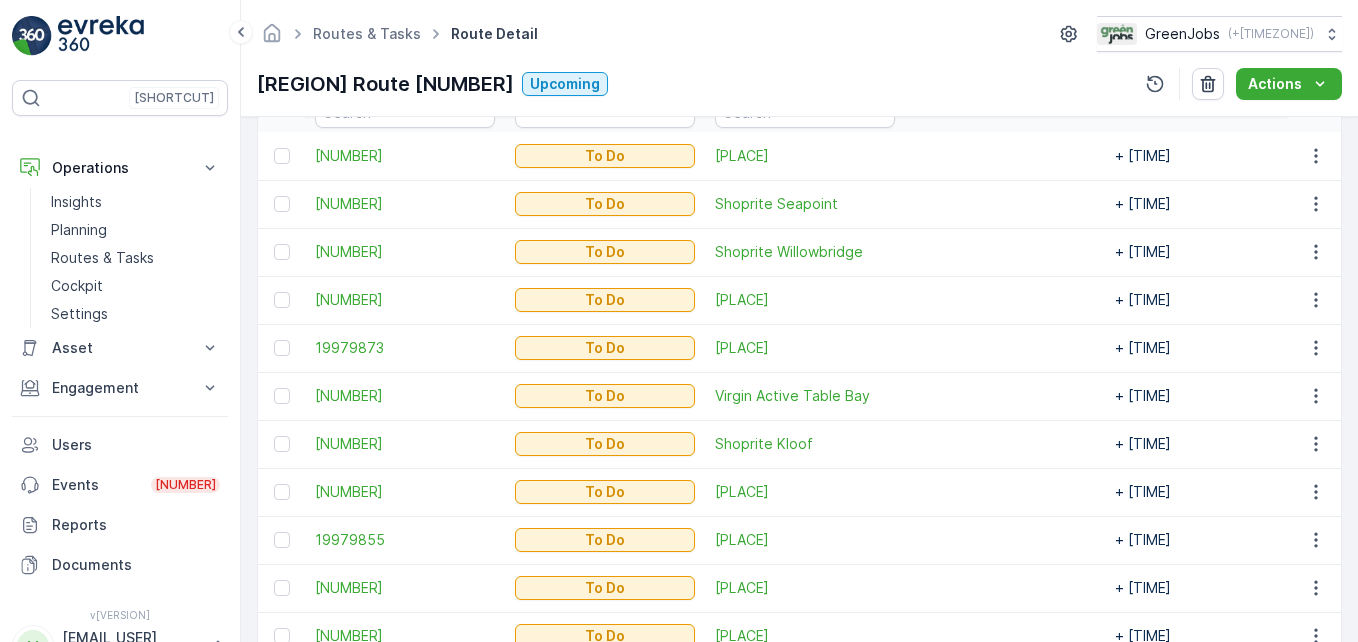 scroll, scrollTop: 547, scrollLeft: 0, axis: vertical 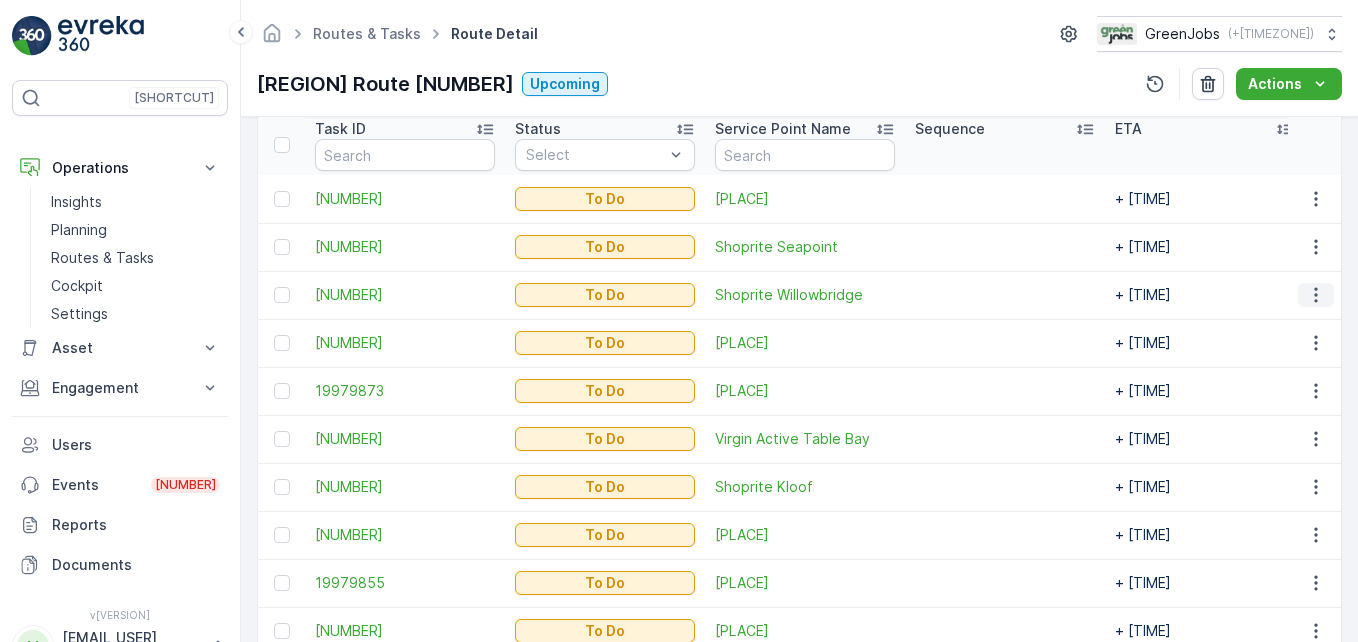 click at bounding box center [1316, 295] 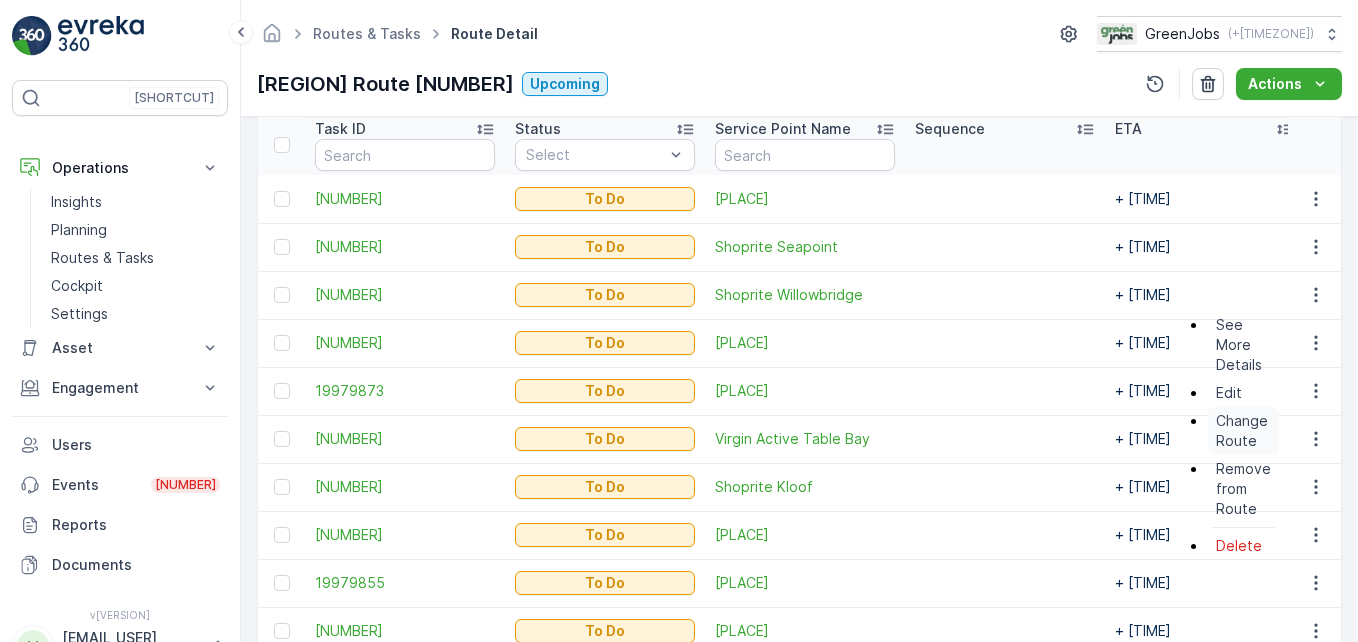 click on "Change Route" at bounding box center [1243, 431] 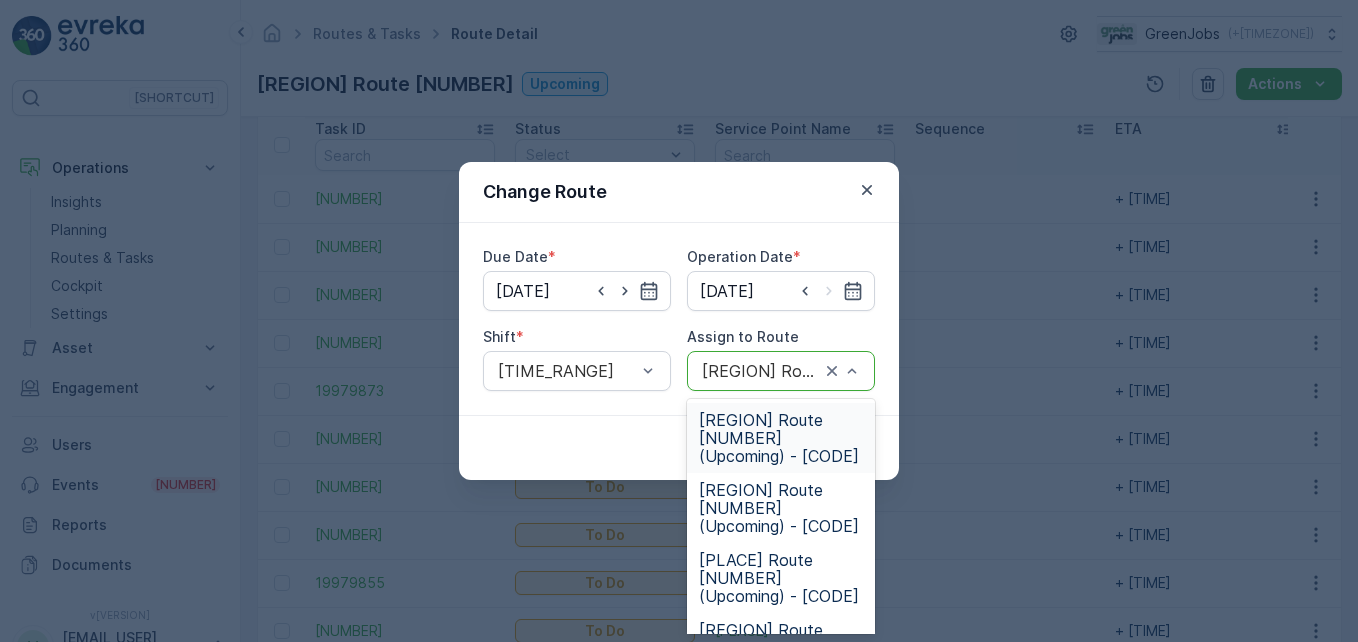 click on "[REGION] Route [NUMBER] (Upcoming) - [CODE]" at bounding box center (781, 438) 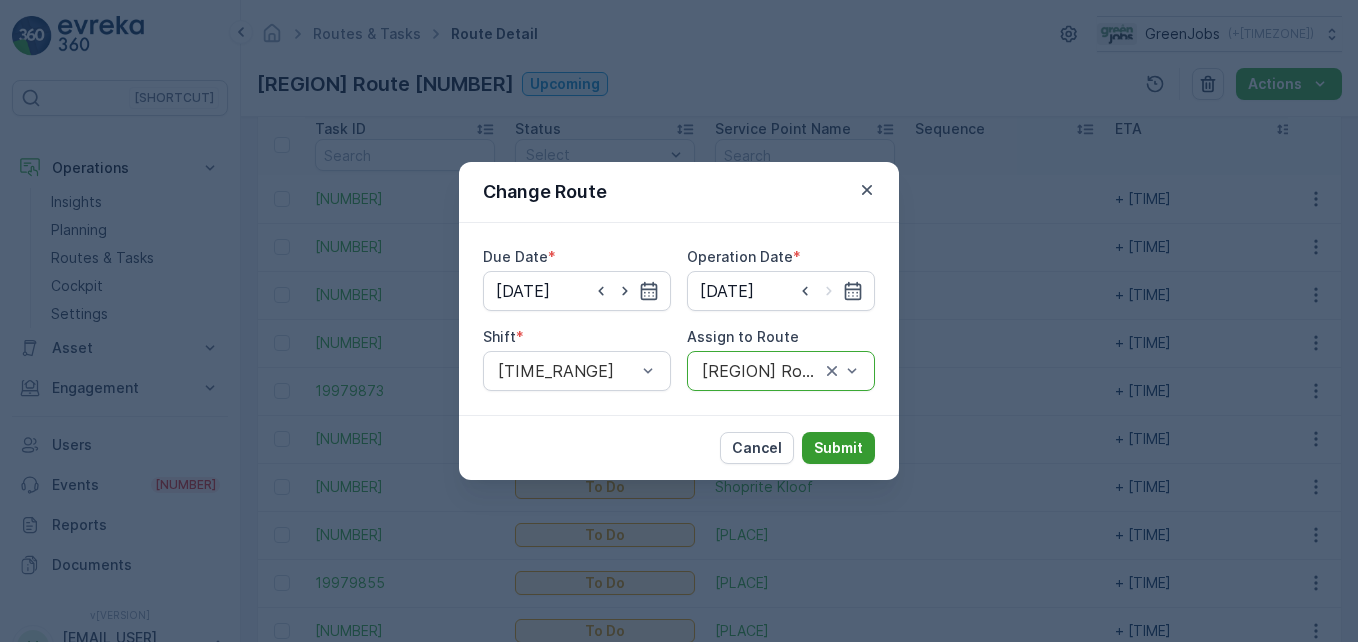 click on "Submit" at bounding box center (838, 448) 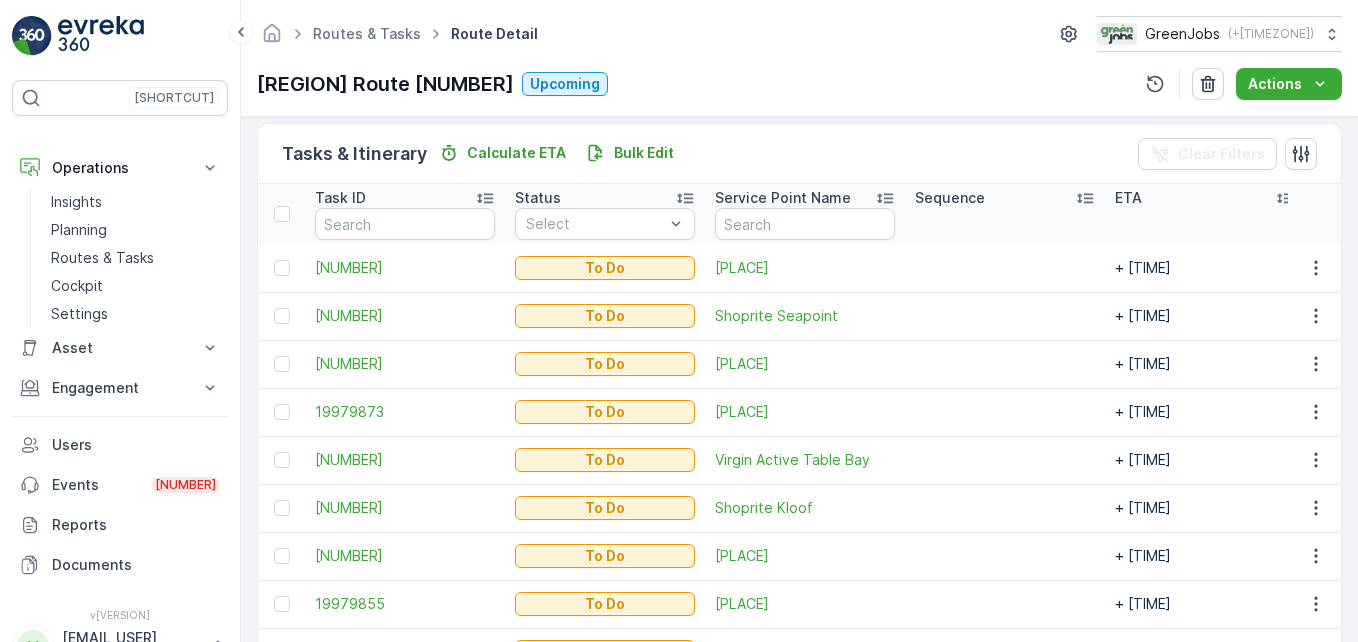 scroll, scrollTop: 499, scrollLeft: 0, axis: vertical 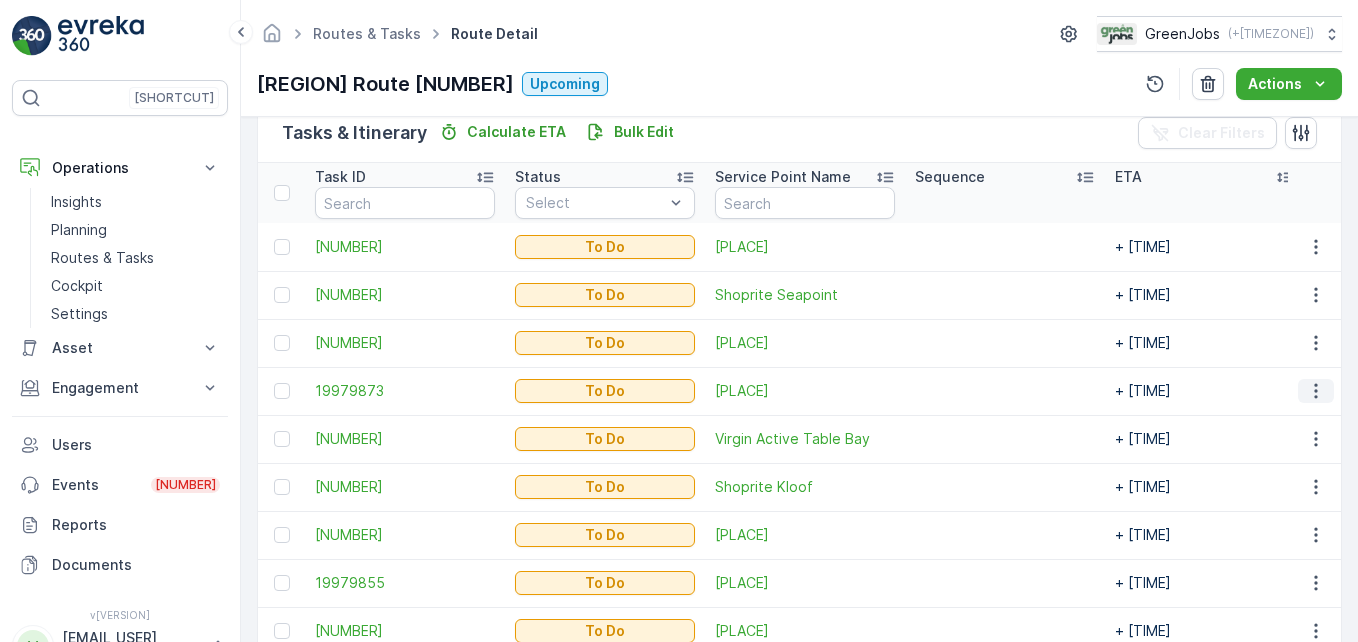 click at bounding box center [1316, 391] 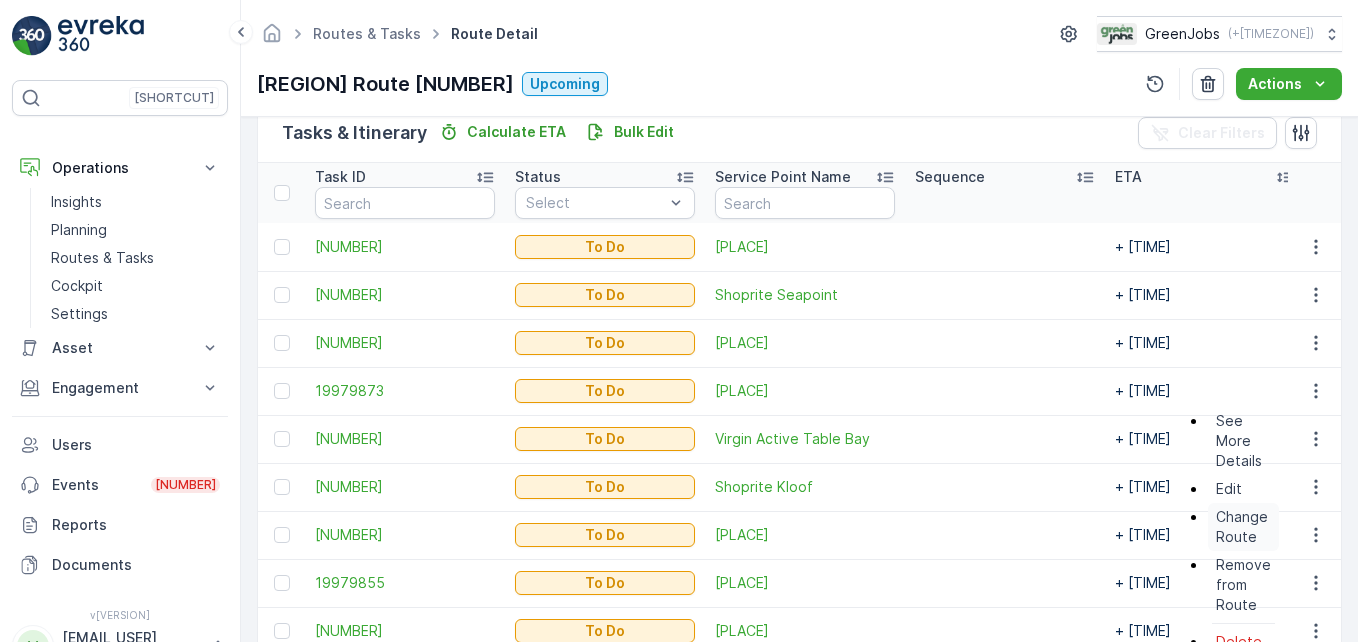 click on "Change Route" at bounding box center (1243, 527) 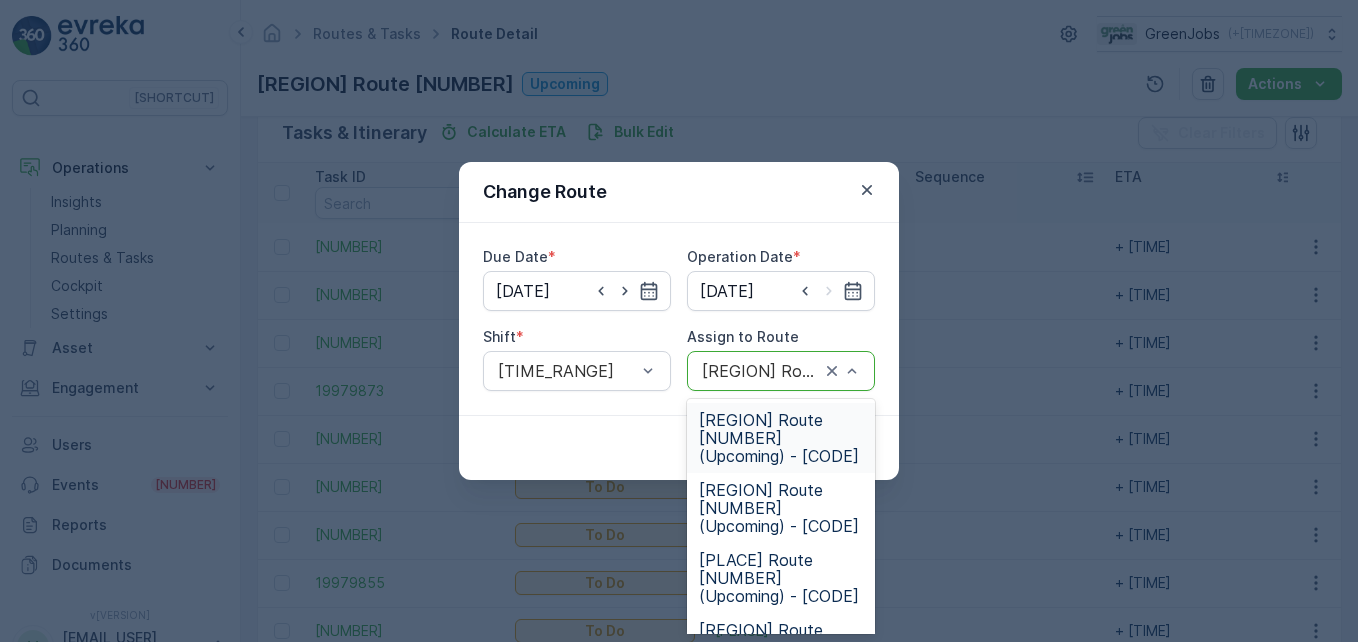 click on "[REGION] Route [NUMBER] (Upcoming) - [CODE]" at bounding box center (781, 438) 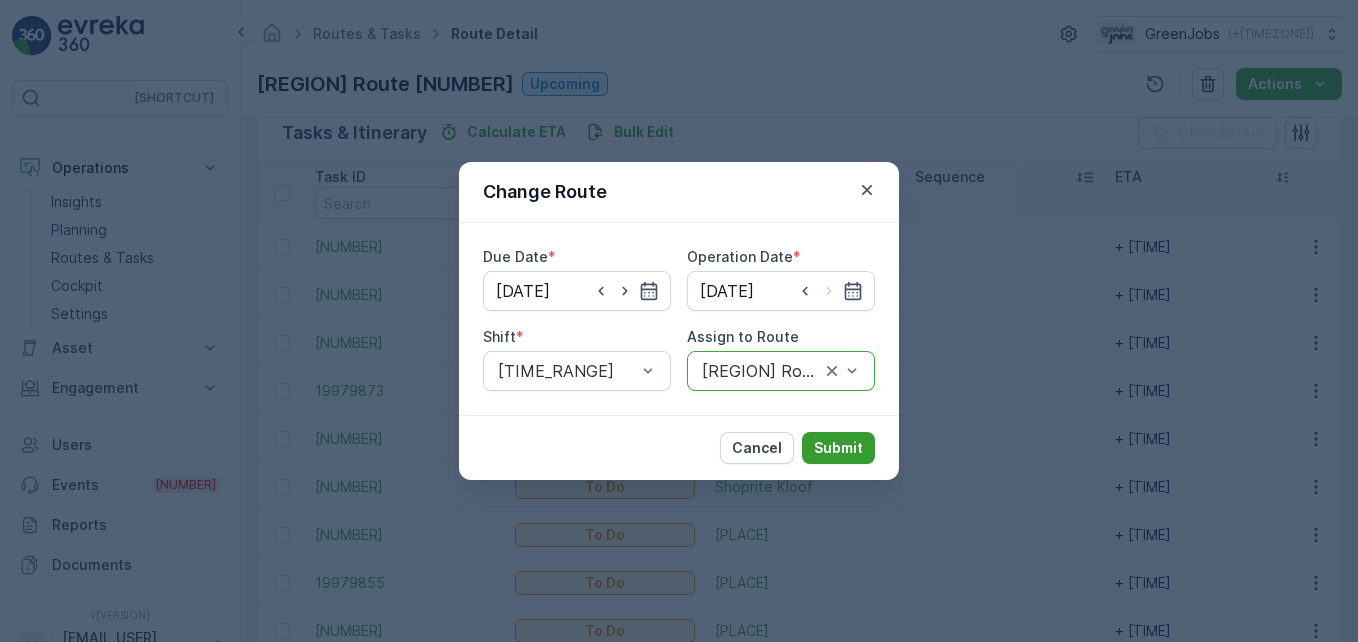 click on "Submit" at bounding box center (838, 448) 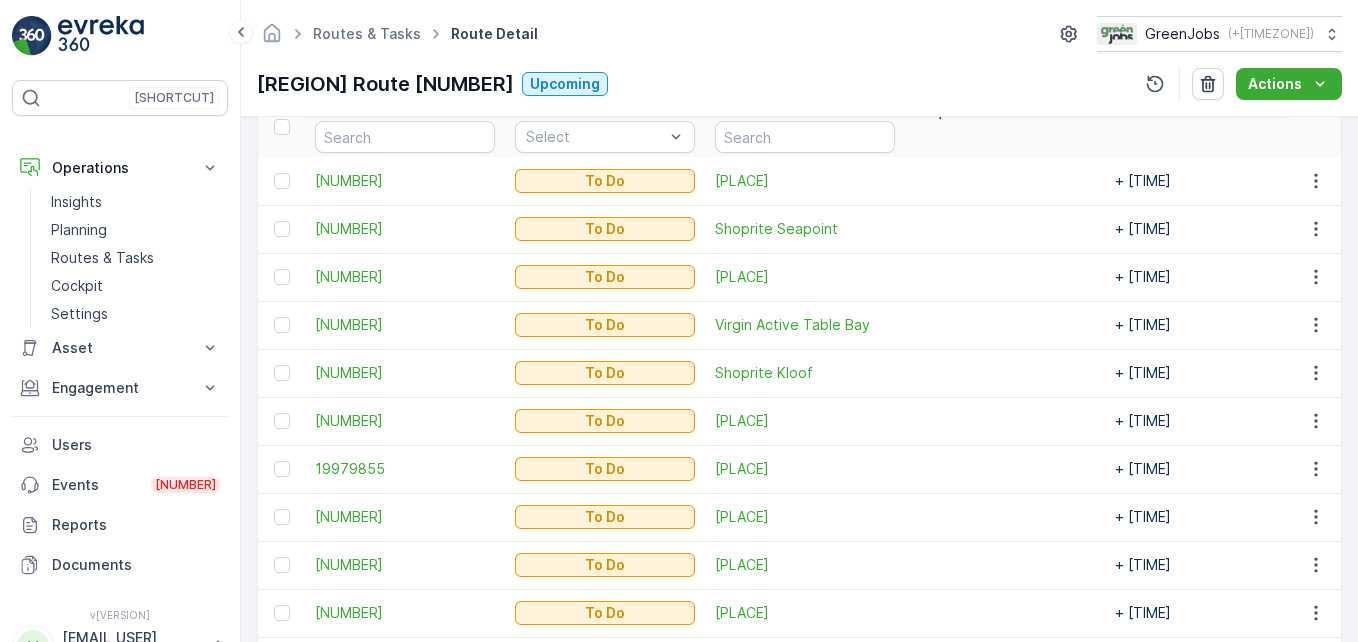 scroll, scrollTop: 551, scrollLeft: 0, axis: vertical 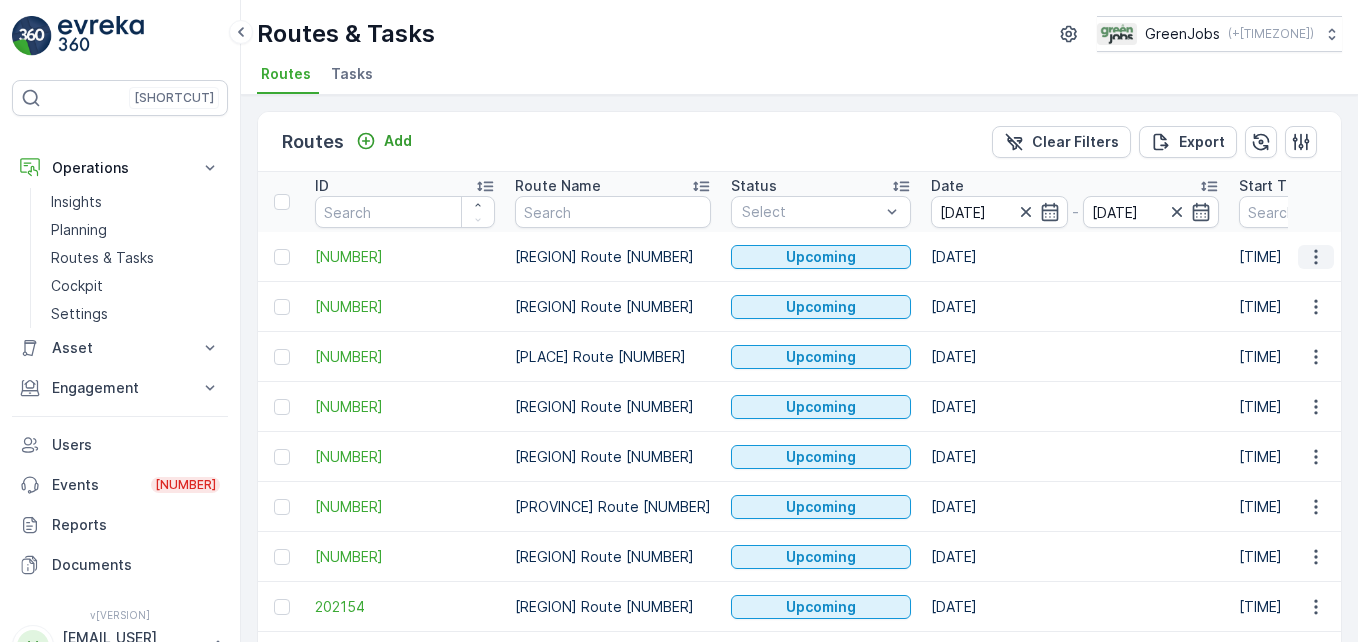 click at bounding box center [1316, 257] 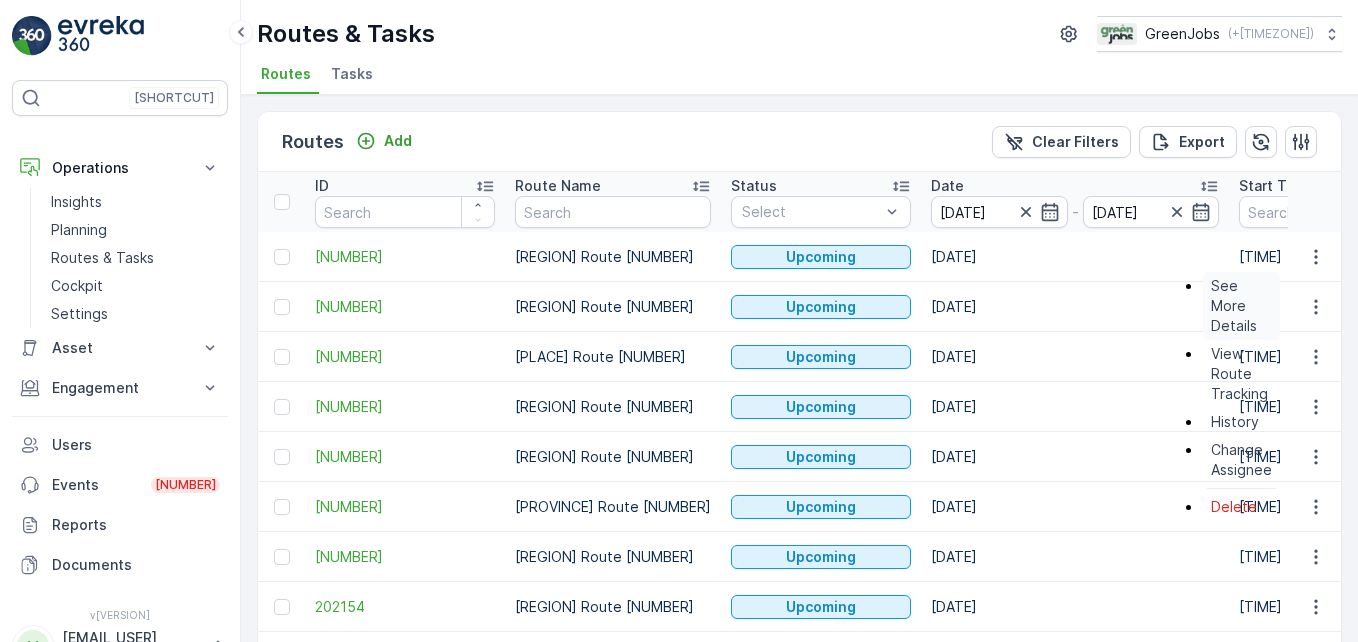click on "See More Details" at bounding box center (1241, 306) 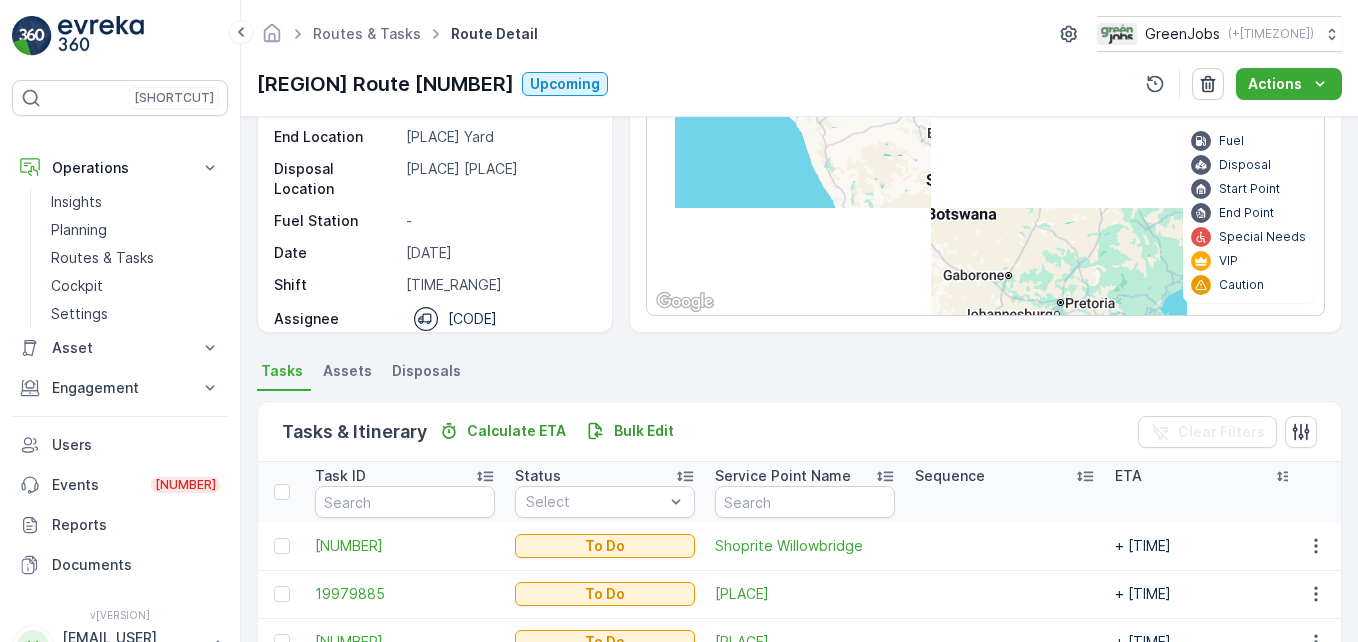 scroll, scrollTop: 703, scrollLeft: 0, axis: vertical 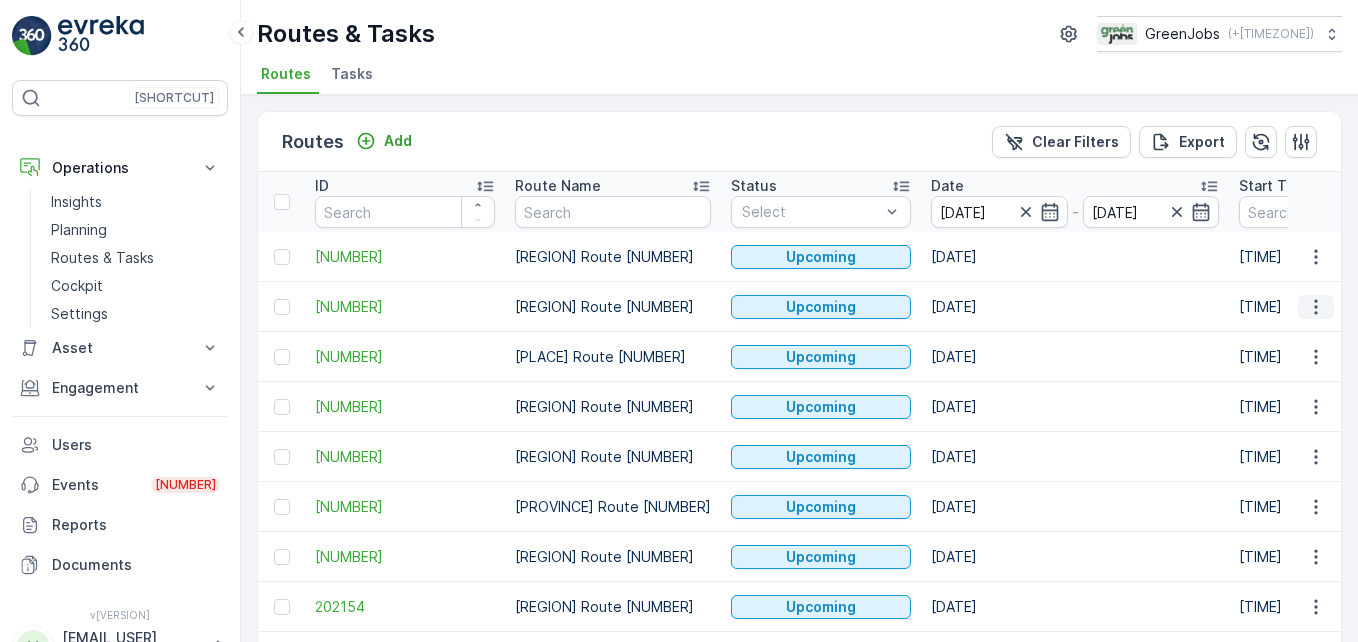 click at bounding box center (1316, 307) 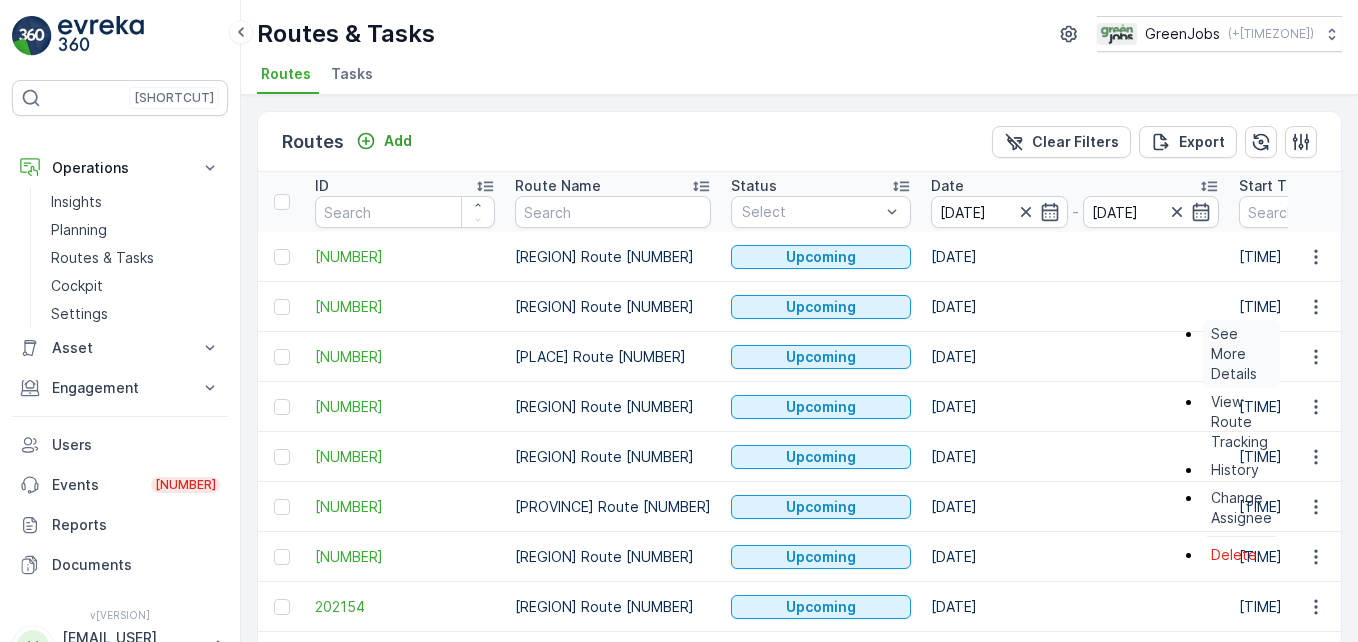 click on "See More Details" at bounding box center [1241, 354] 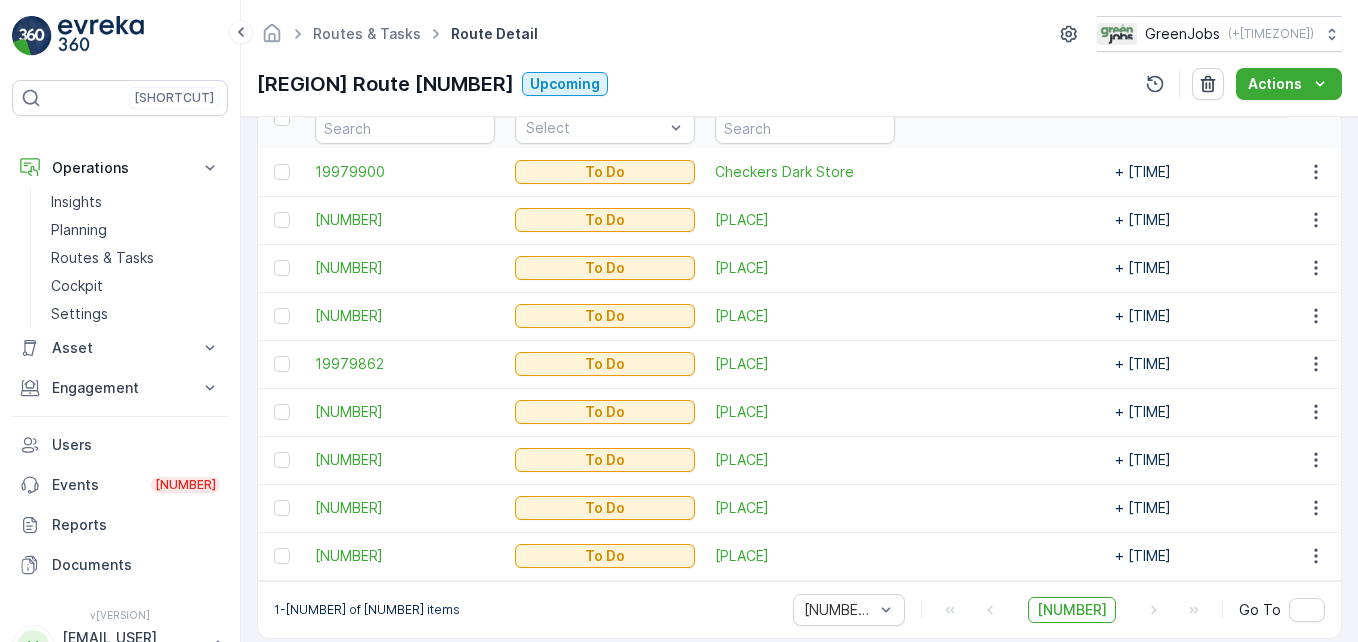 scroll, scrollTop: 608, scrollLeft: 0, axis: vertical 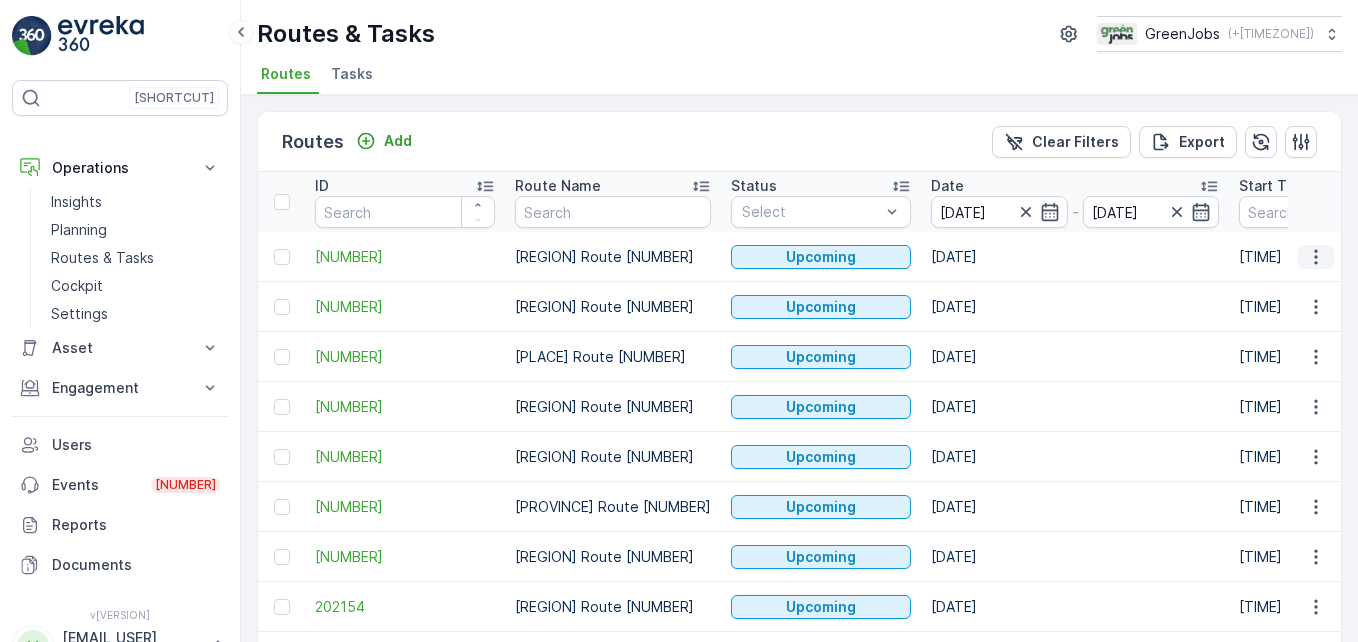 click at bounding box center (1316, 257) 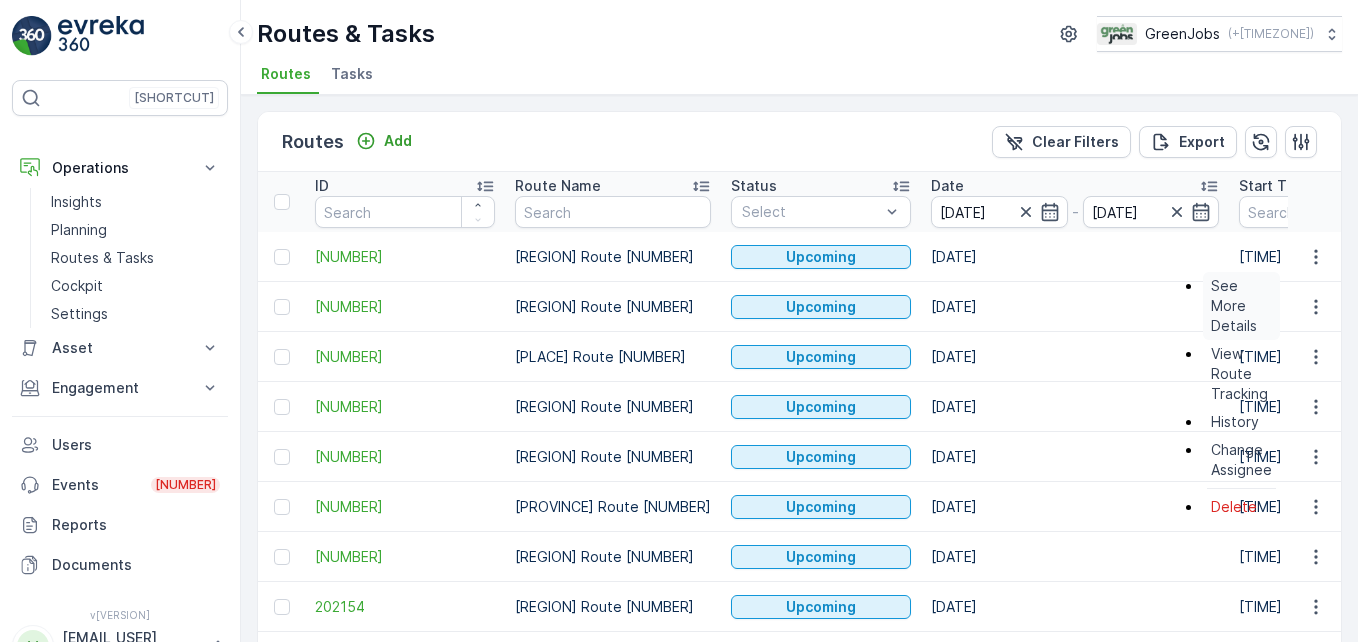 click on "See More Details" at bounding box center [1241, 306] 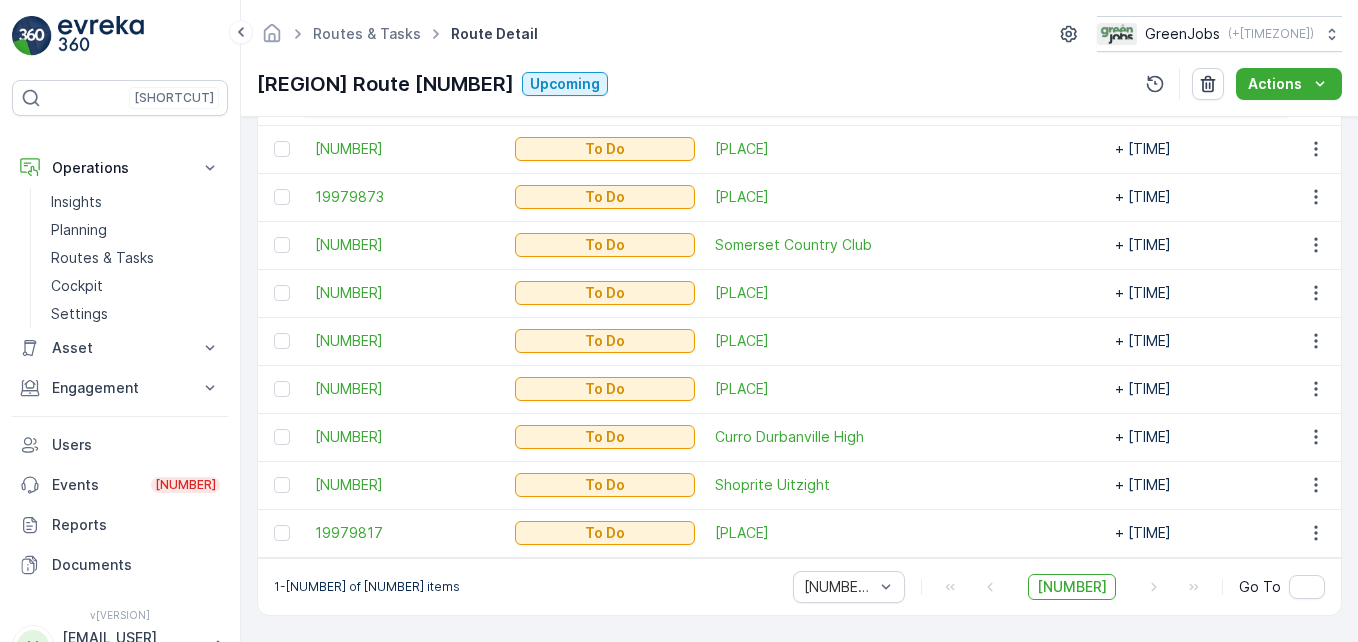 scroll, scrollTop: 400, scrollLeft: 0, axis: vertical 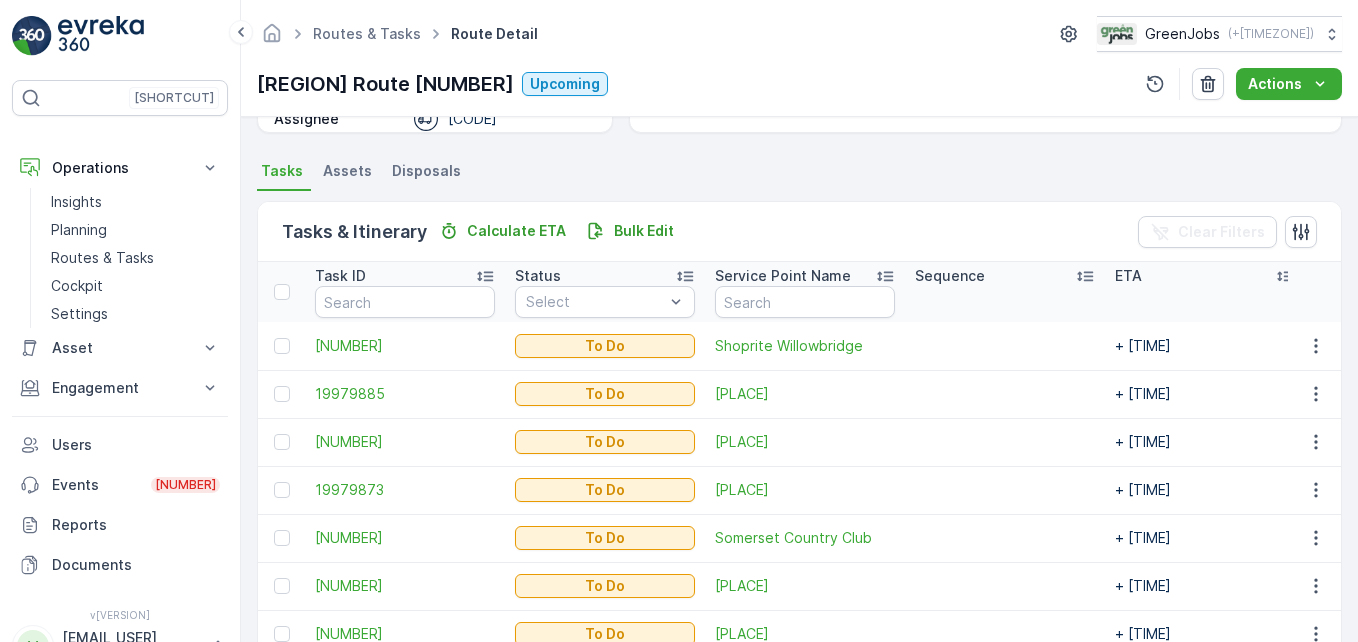 drag, startPoint x: 1089, startPoint y: 534, endPoint x: 1061, endPoint y: 419, distance: 118.35962 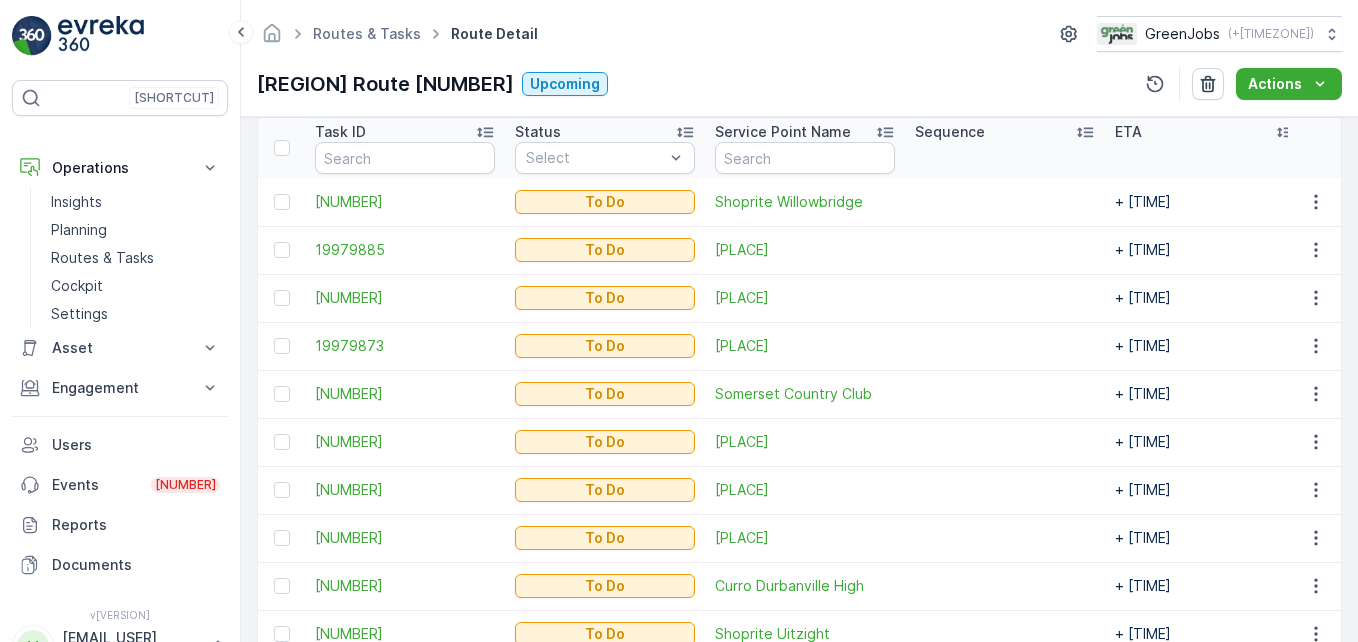 scroll, scrollTop: 500, scrollLeft: 0, axis: vertical 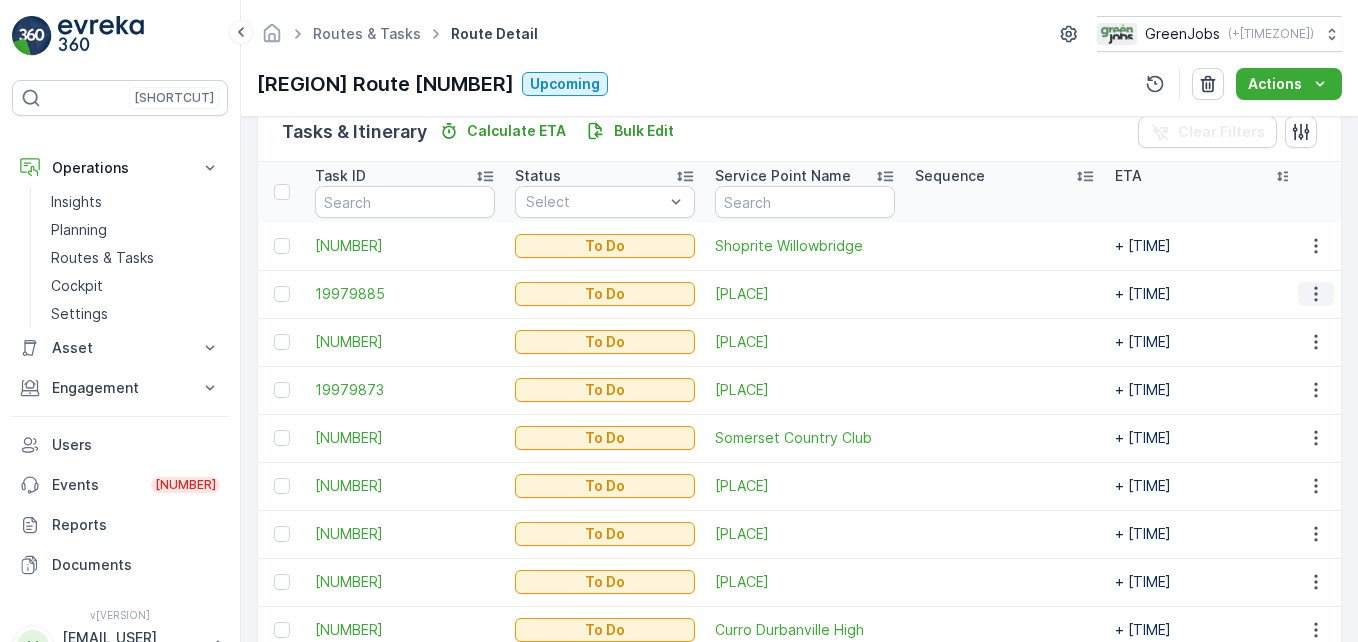 click at bounding box center (1316, 294) 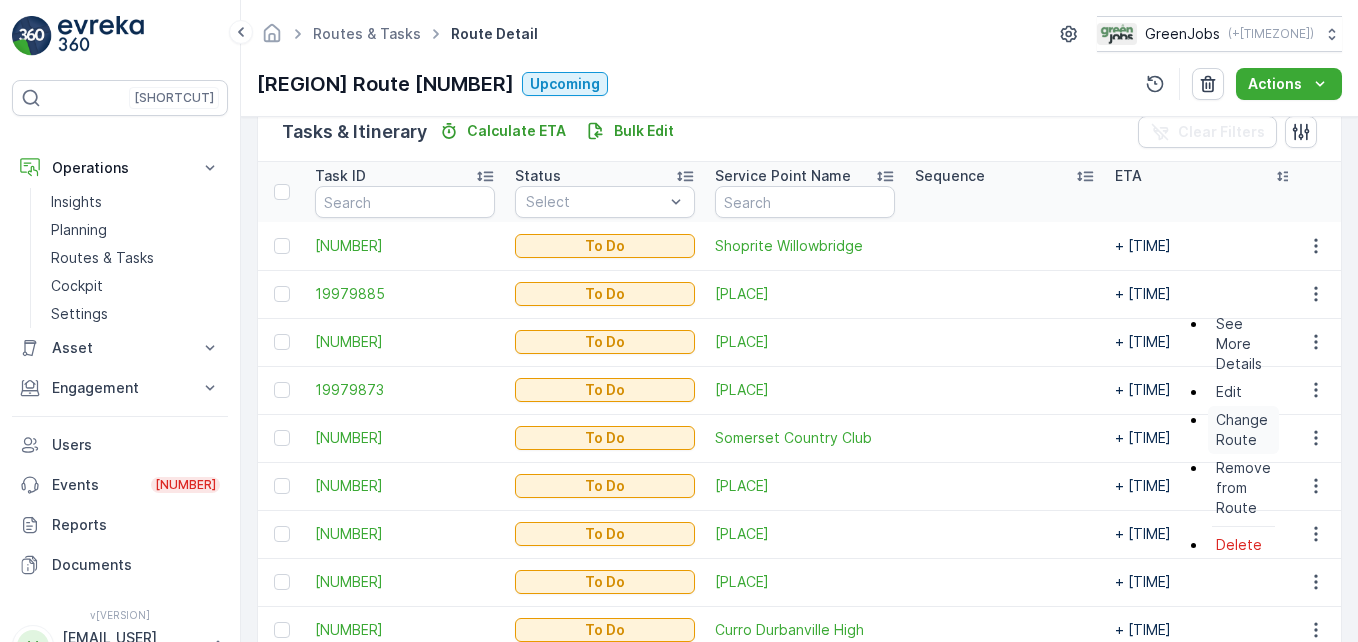 click on "Change Route" at bounding box center (1243, 430) 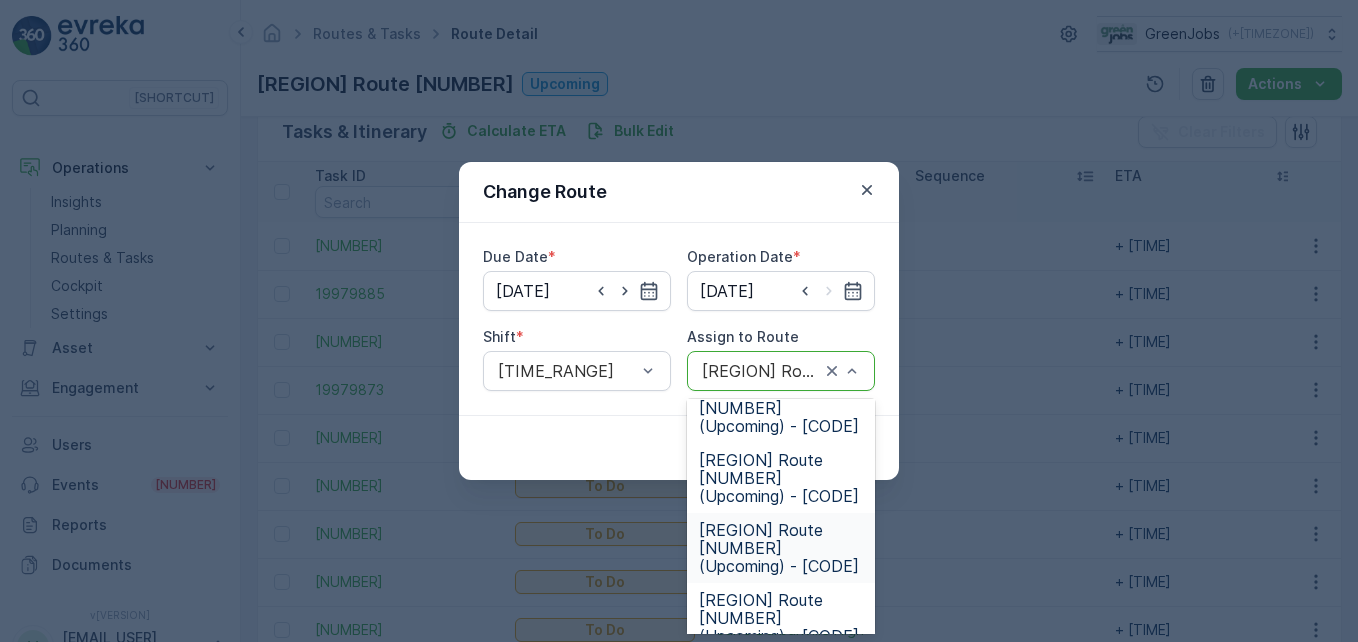 scroll, scrollTop: 200, scrollLeft: 0, axis: vertical 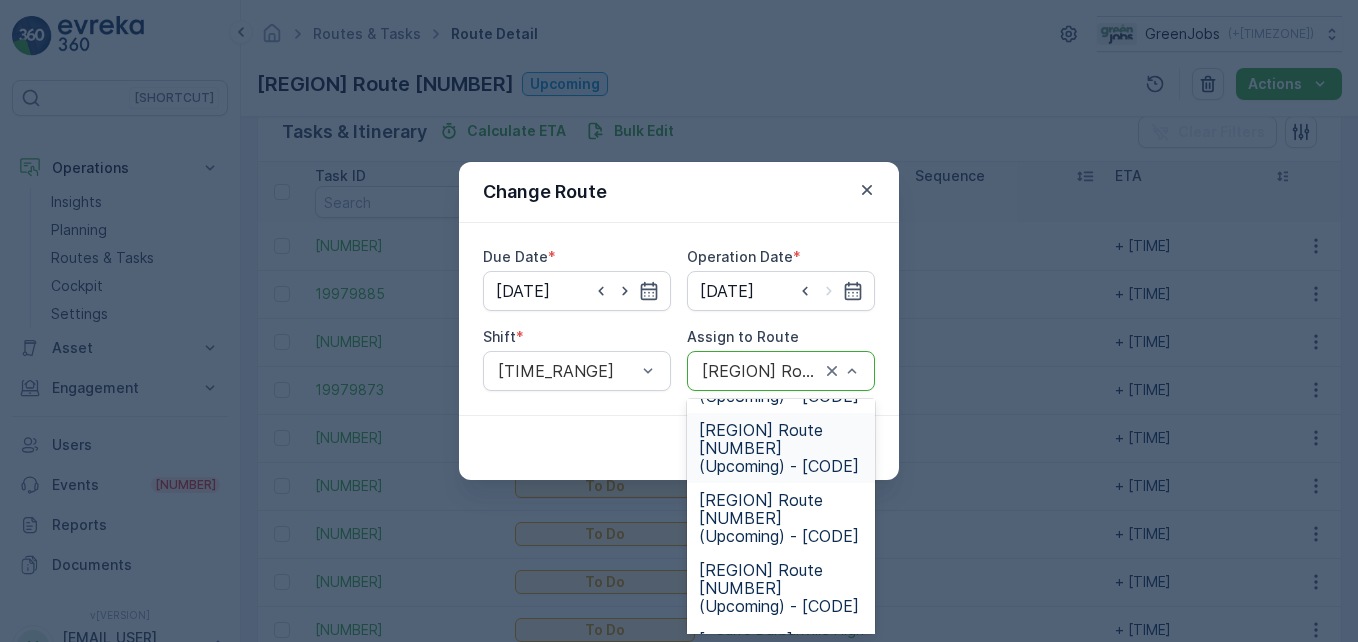 click on "[REGION] Route [NUMBER] (Upcoming) - [CODE]" at bounding box center (781, 448) 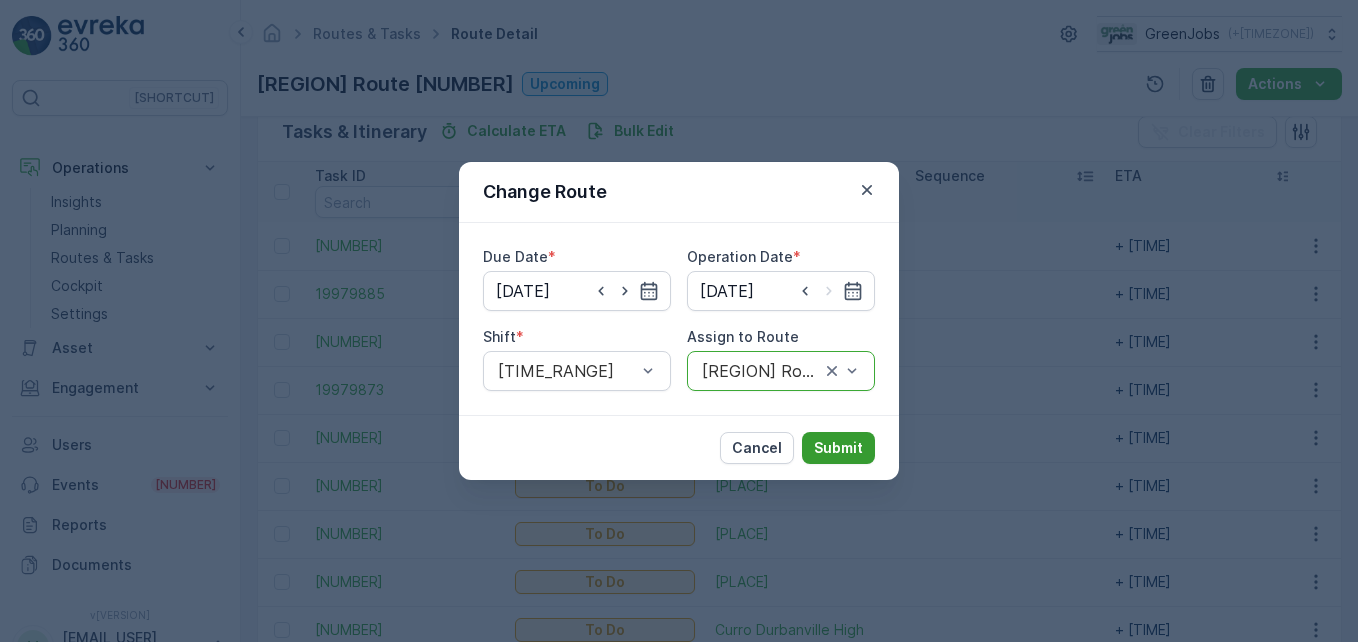 click on "Submit" at bounding box center (838, 448) 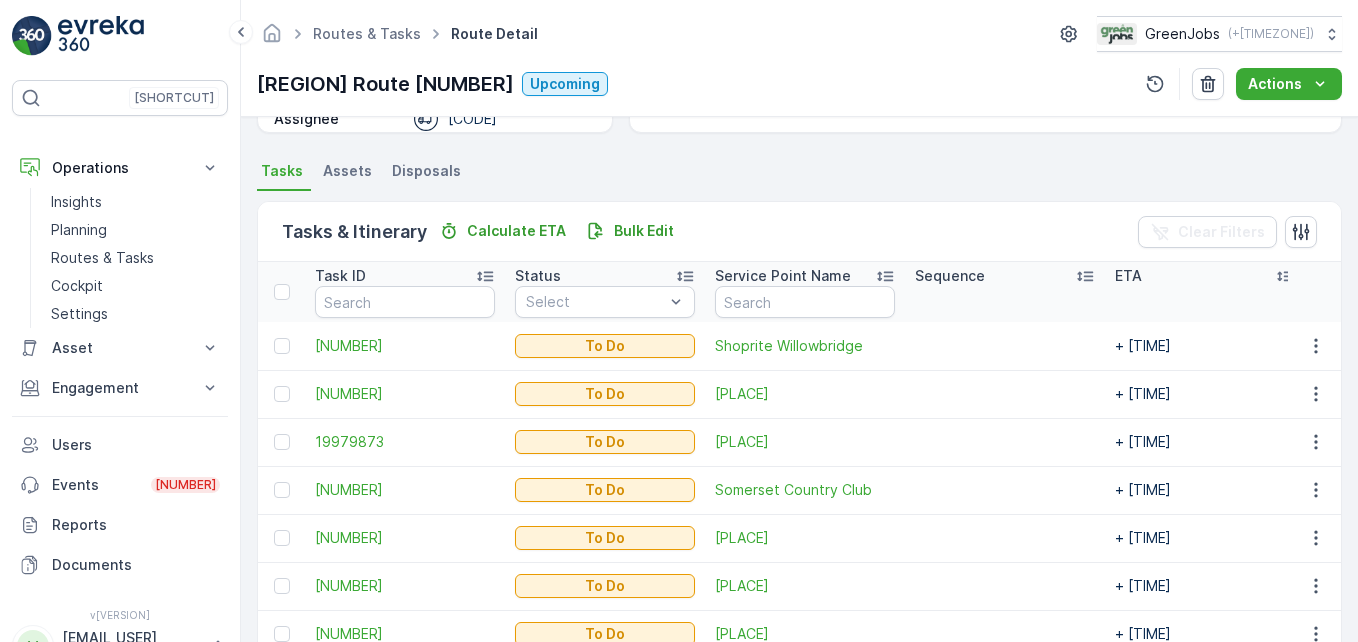 scroll, scrollTop: 0, scrollLeft: 0, axis: both 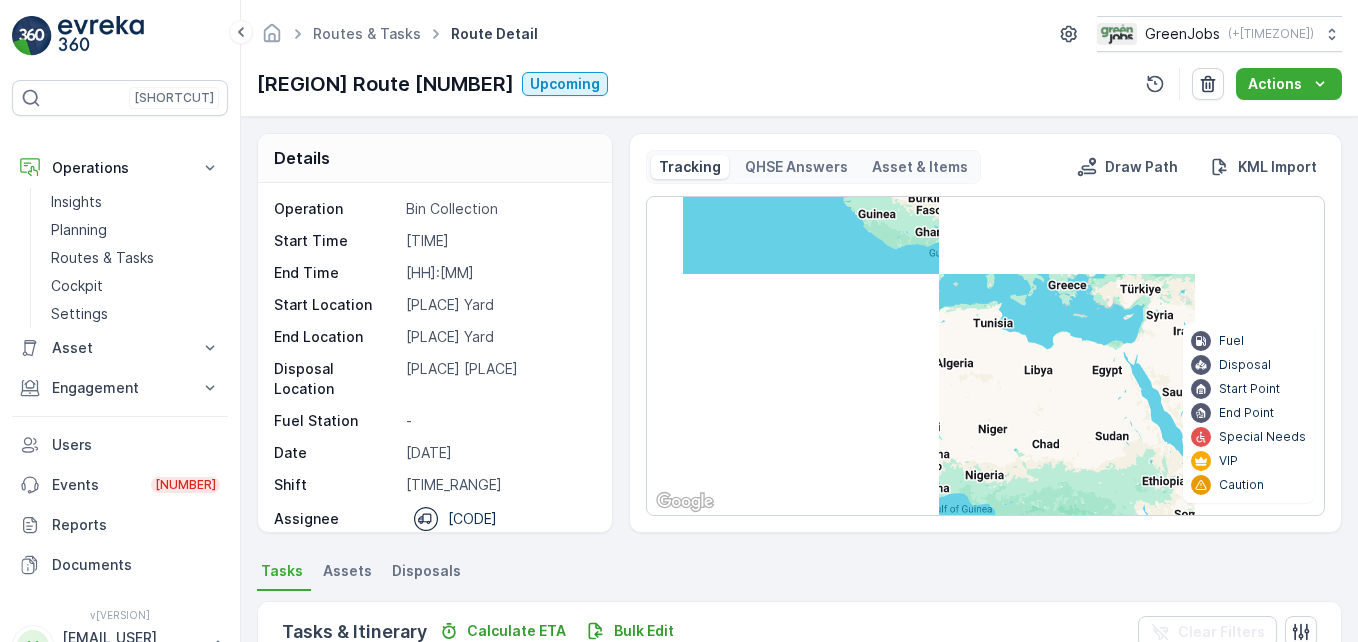 click on "Tasks & Itinerary Calculate ETA Bulk Edit Clear Filters Task ID Status Select Service Point Name Sequence ETA Task Duration Time Window [NUMBER] To Do [PLACE] + [TIME] [NUMBER] To Do [PLACE] + [TIME] [NUMBER] To Do [PLACE] + [TIME] [NUMBER] To Do [PLACE] + [TIME] [NUMBER] To Do [PLACE] + [TIME] [NUMBER] To Do [PLACE] + [TIME] [NUMBER] To Do [PLACE] + [TIME] [NUMBER] To Do [PLACE] + [TIME] [NUMBER] To Do [PLACE] + [TIME] [NUMBER] To Do [PLACE] + [TIME] 1-[NUMBER] of [NUMBER] items [NUMBER] / Page 1 Go To" at bounding box center (799, 931) 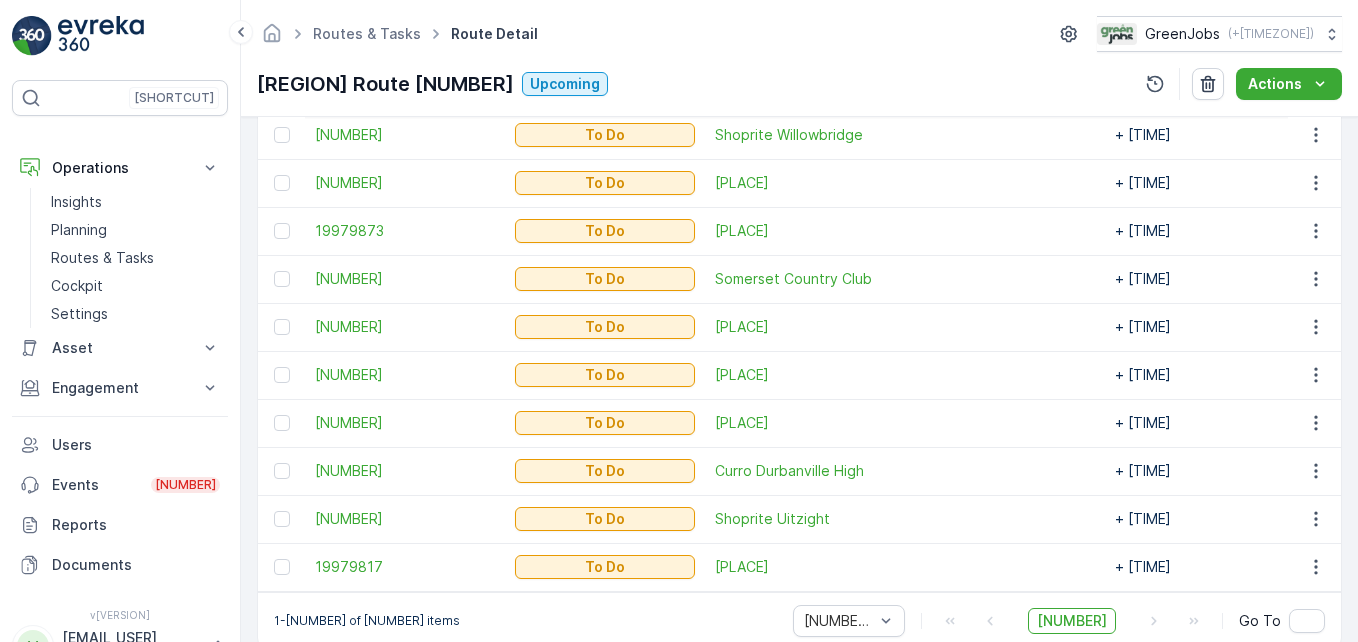 scroll, scrollTop: 655, scrollLeft: 0, axis: vertical 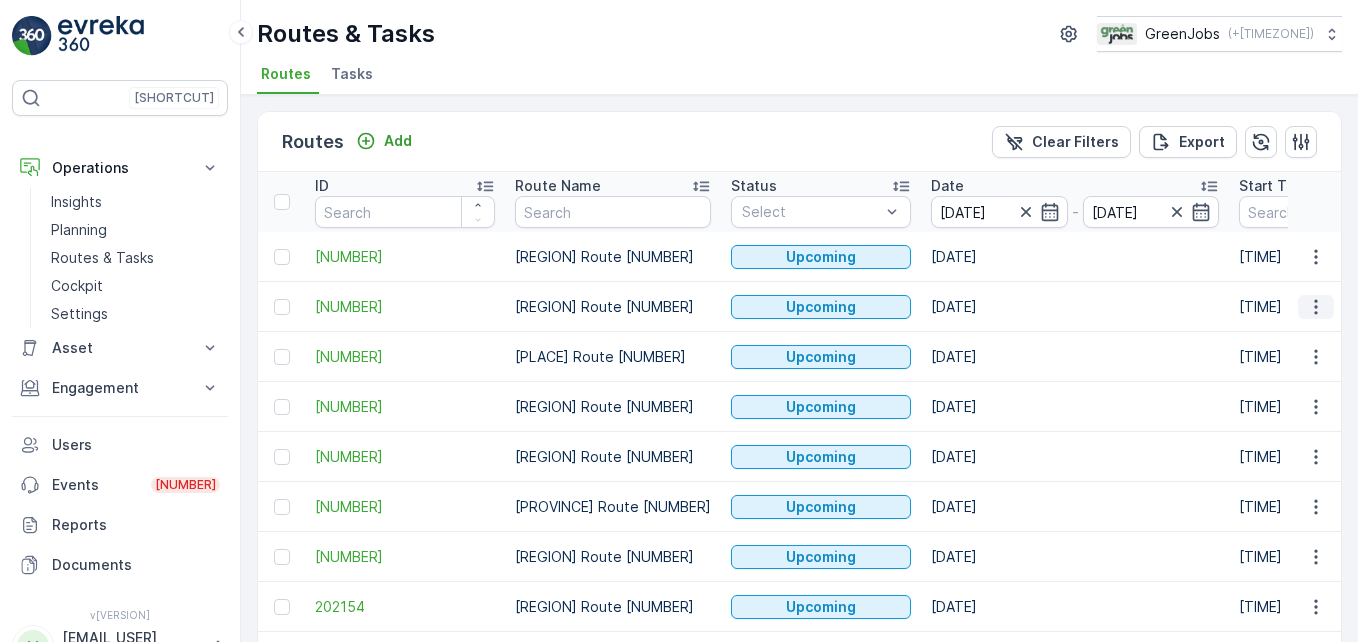 click at bounding box center [1316, 307] 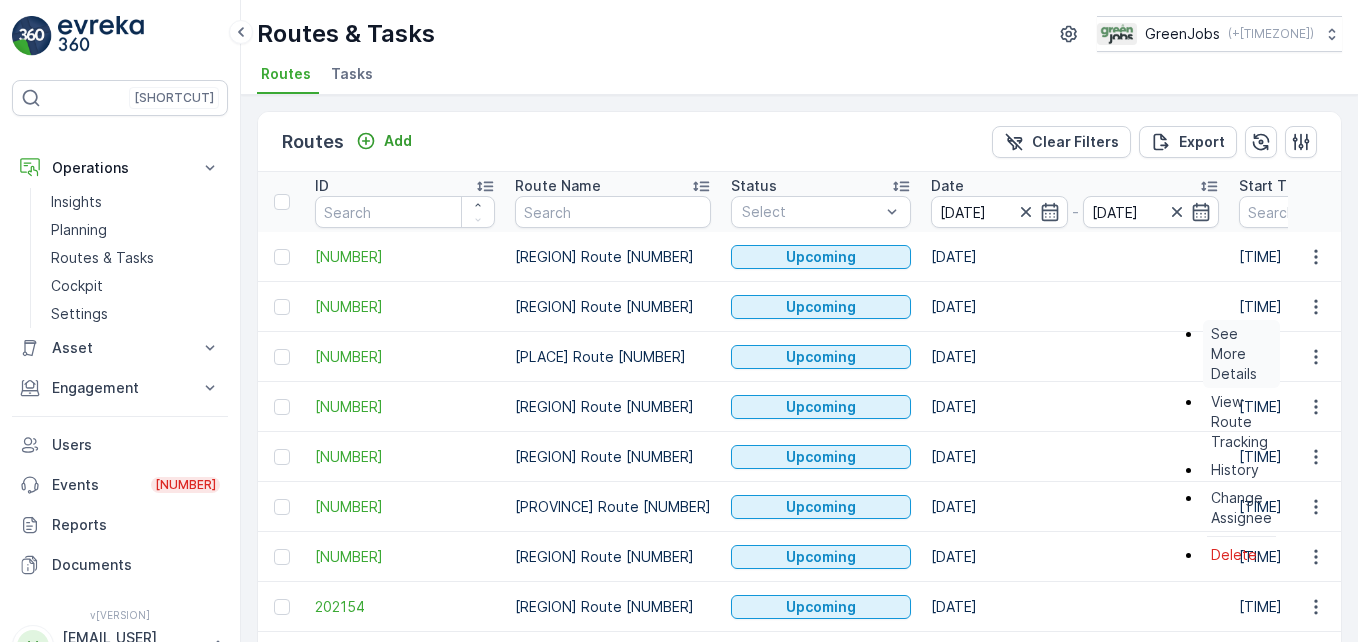 click on "See More Details" at bounding box center (1241, 354) 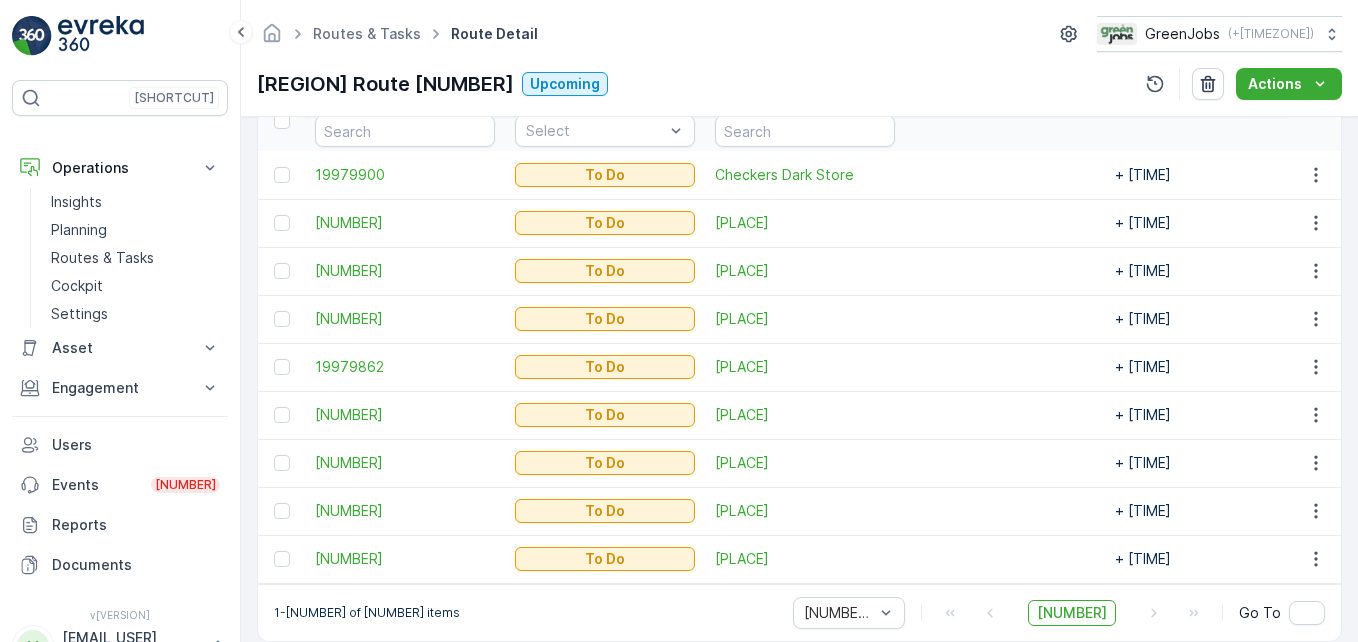 scroll, scrollTop: 608, scrollLeft: 0, axis: vertical 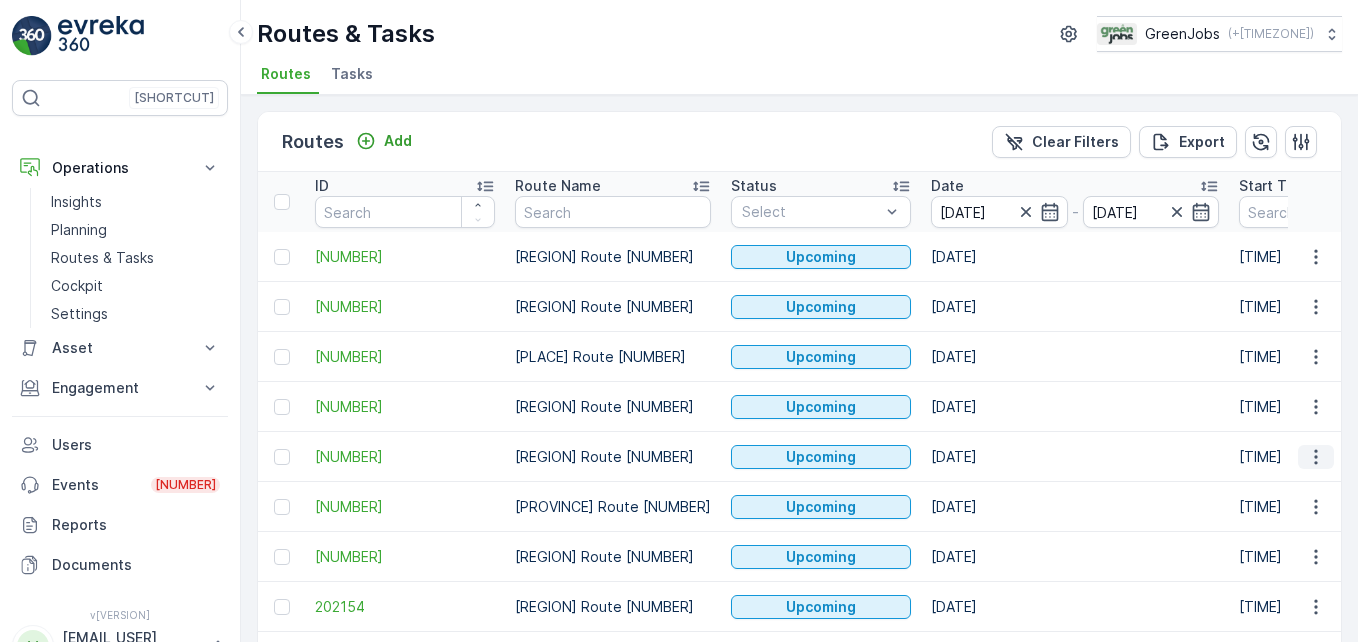 click at bounding box center [1316, 457] 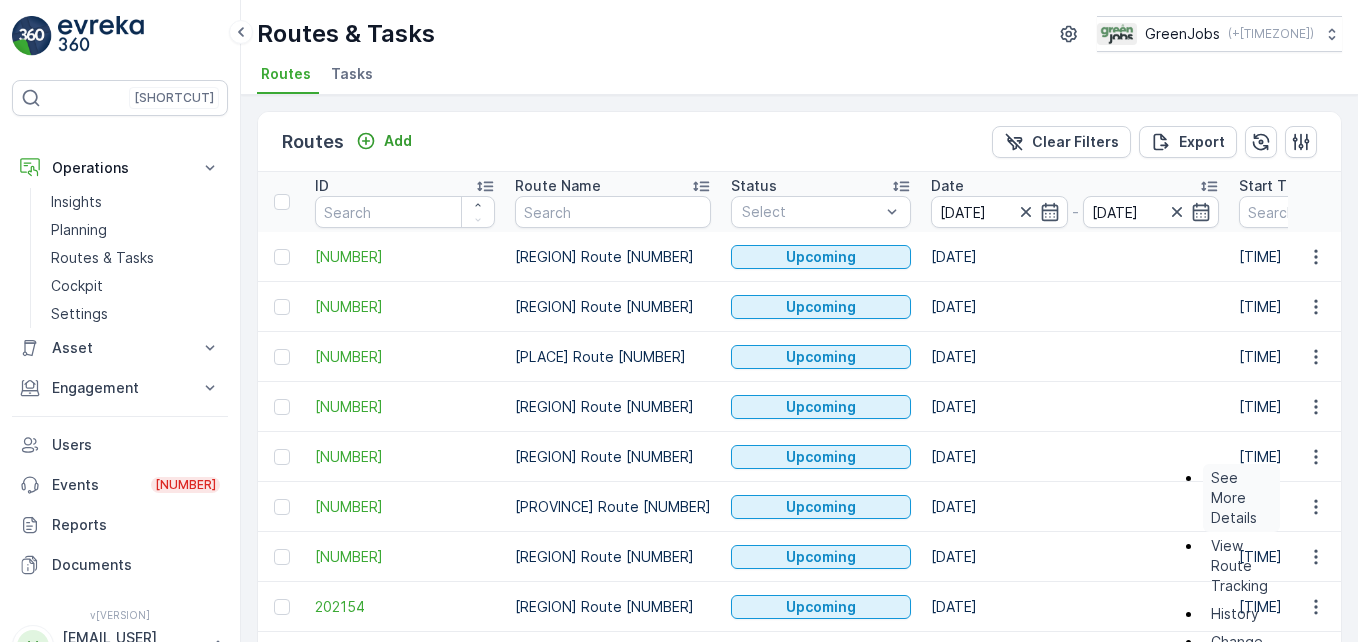click on "See More Details" at bounding box center [1241, 498] 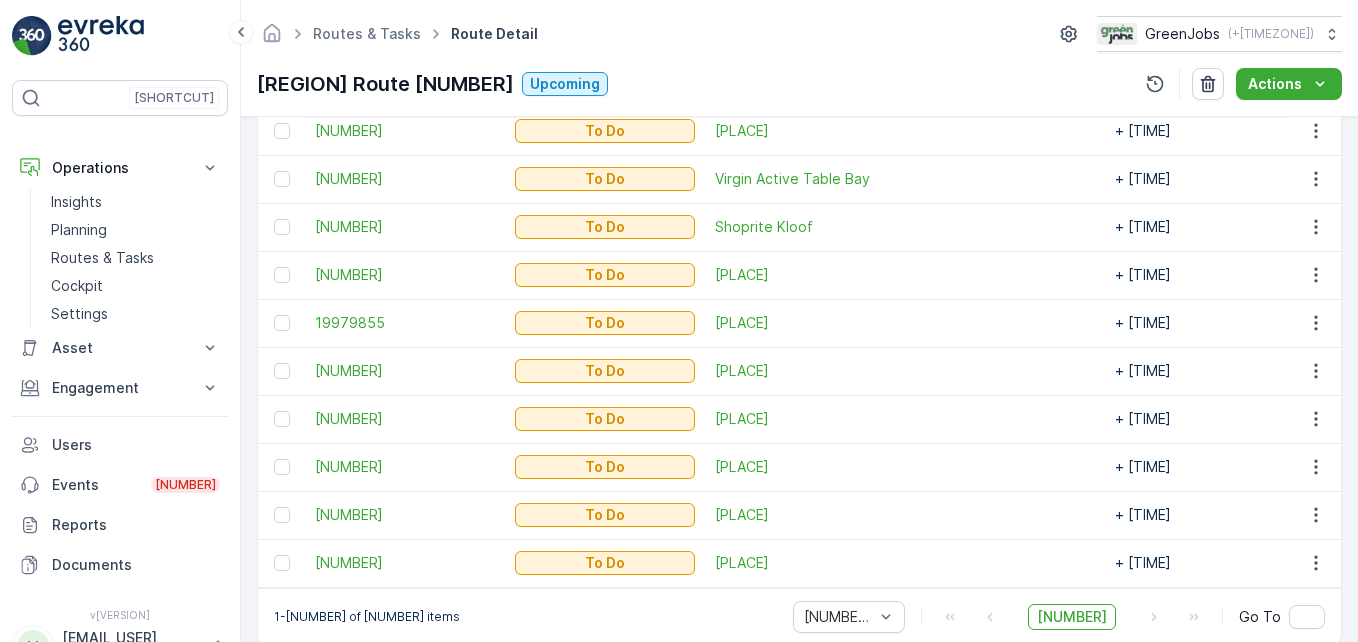 scroll, scrollTop: 751, scrollLeft: 0, axis: vertical 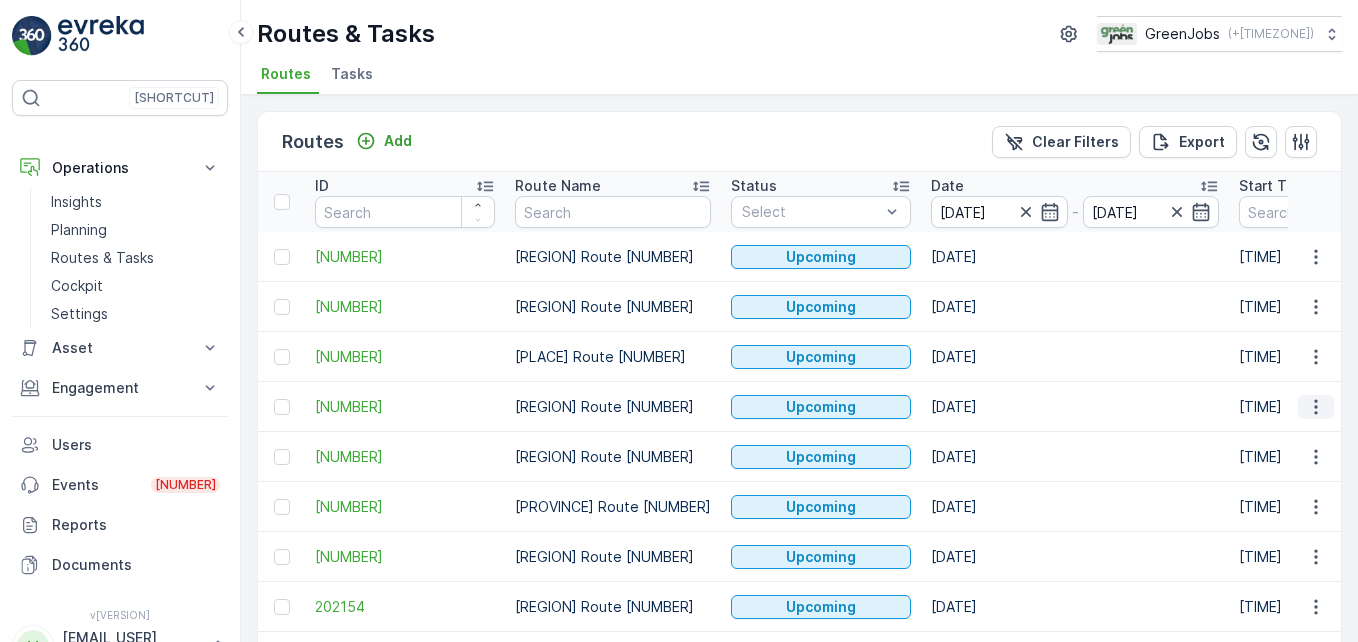 click at bounding box center (1316, 407) 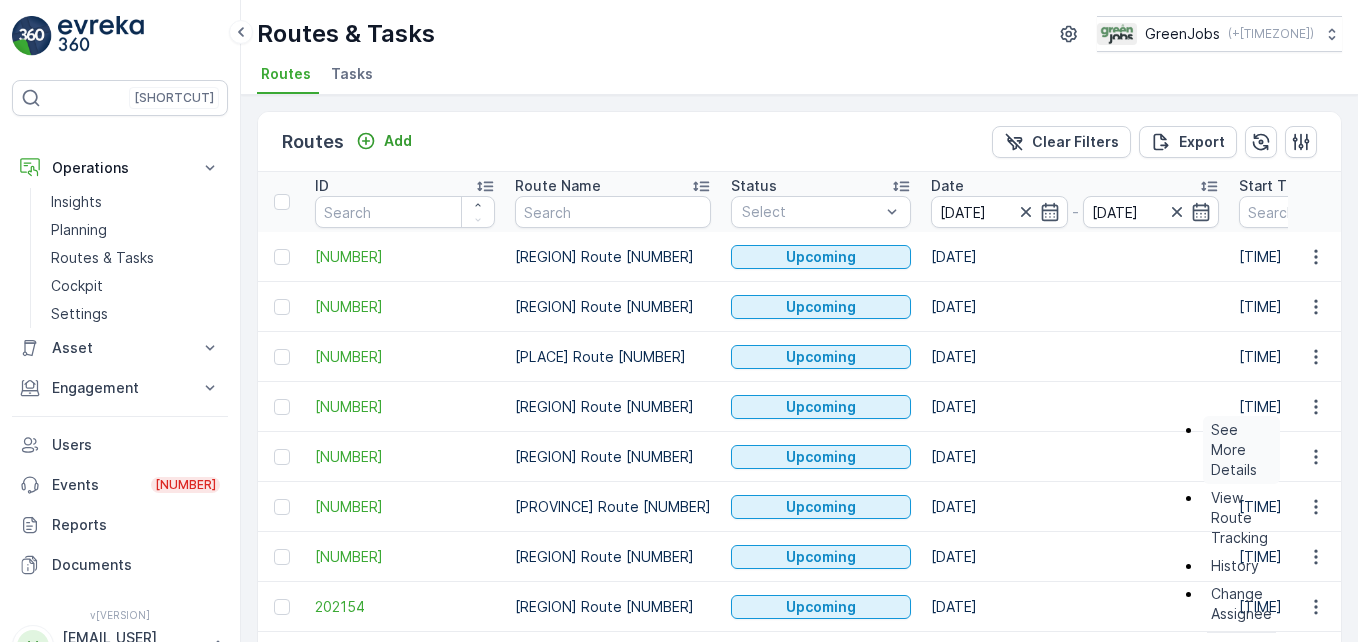 click on "See More Details" at bounding box center [1241, 450] 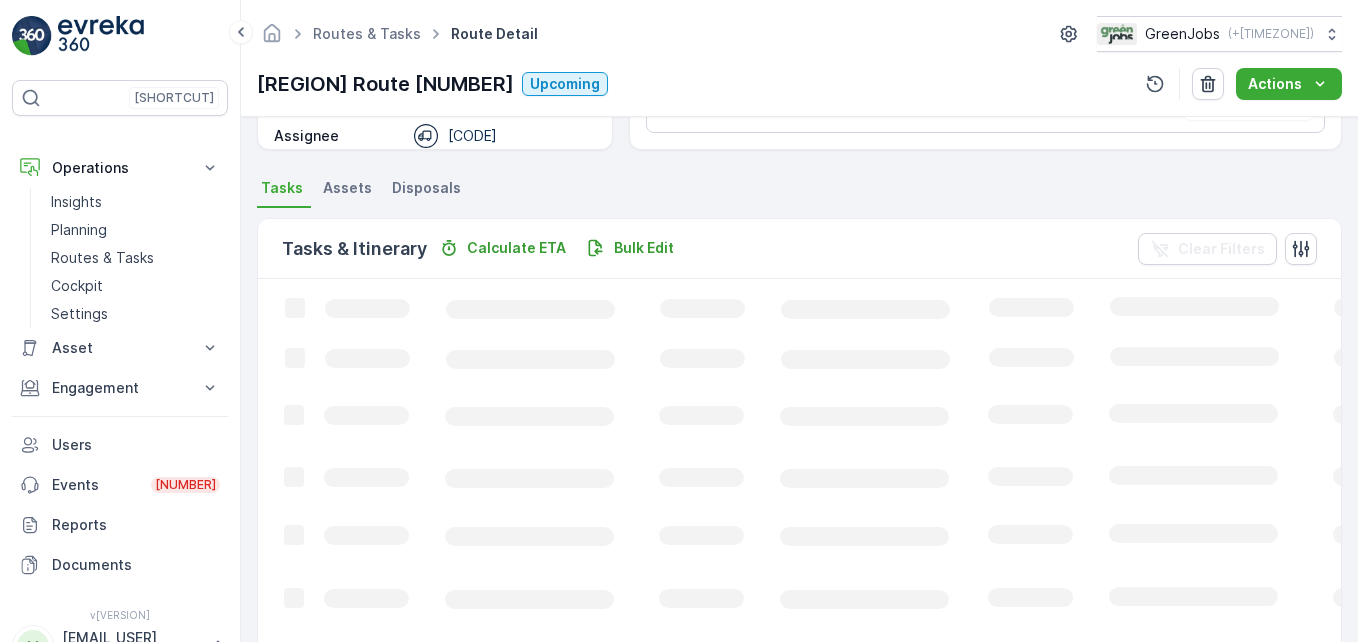 scroll, scrollTop: 400, scrollLeft: 0, axis: vertical 